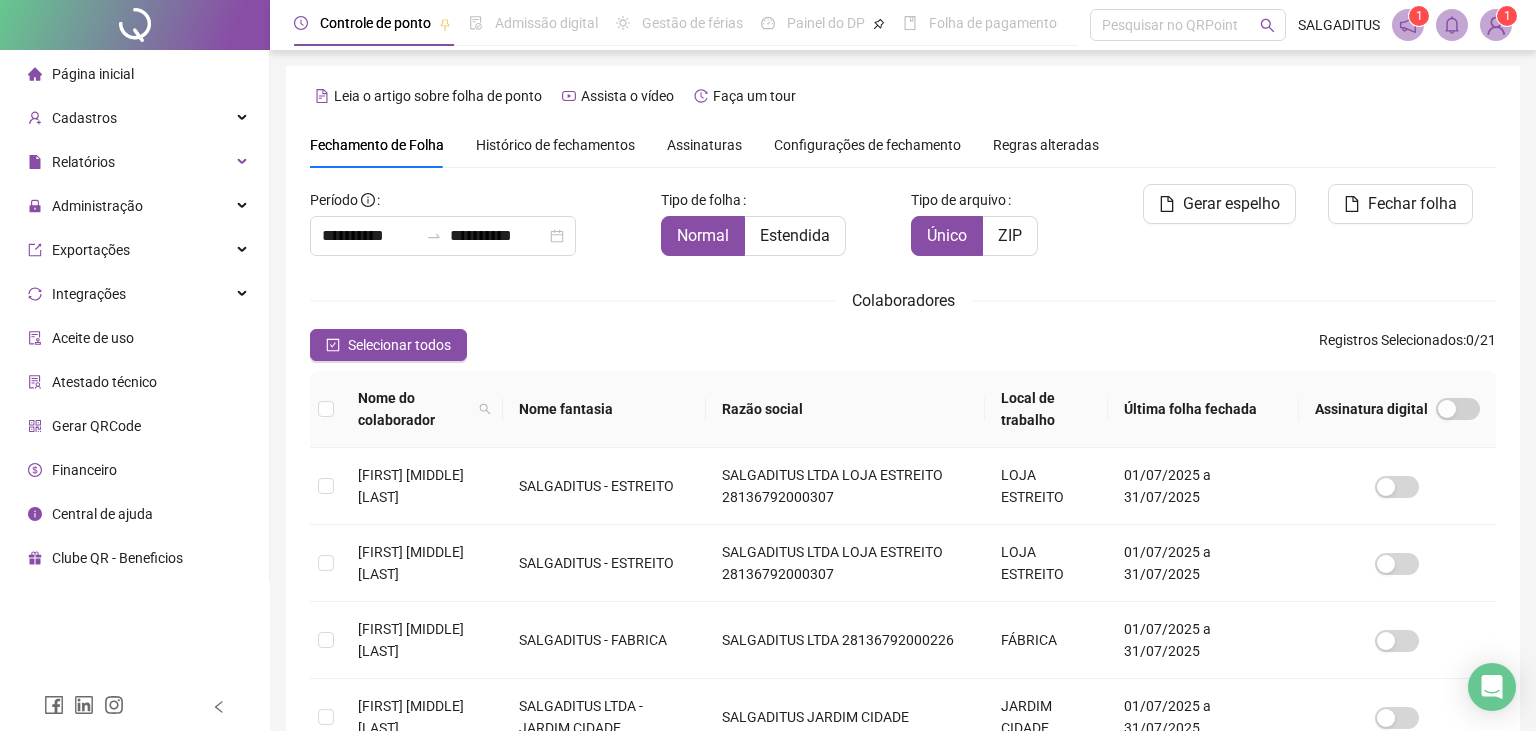 scroll, scrollTop: 44, scrollLeft: 0, axis: vertical 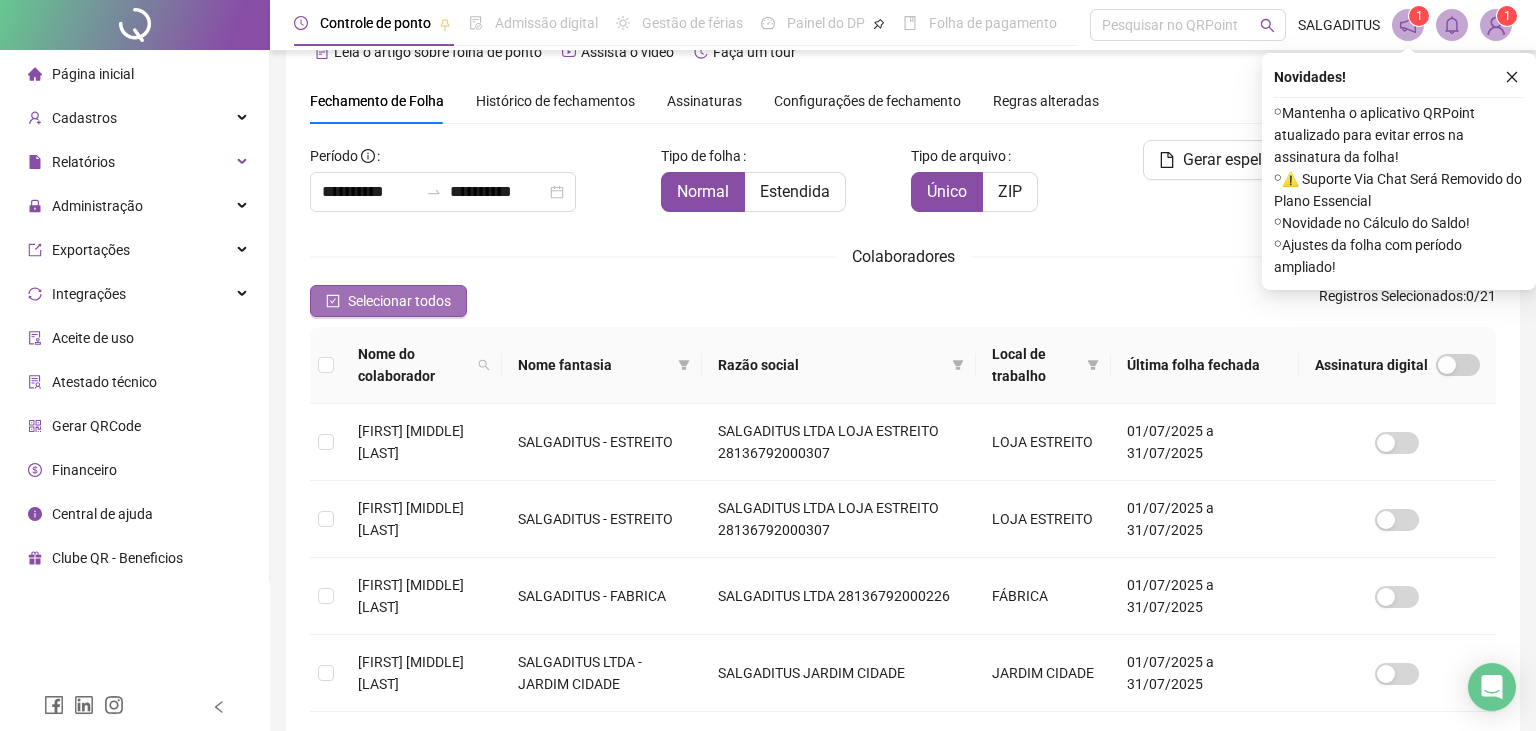 click on "Selecionar todos" at bounding box center [388, 301] 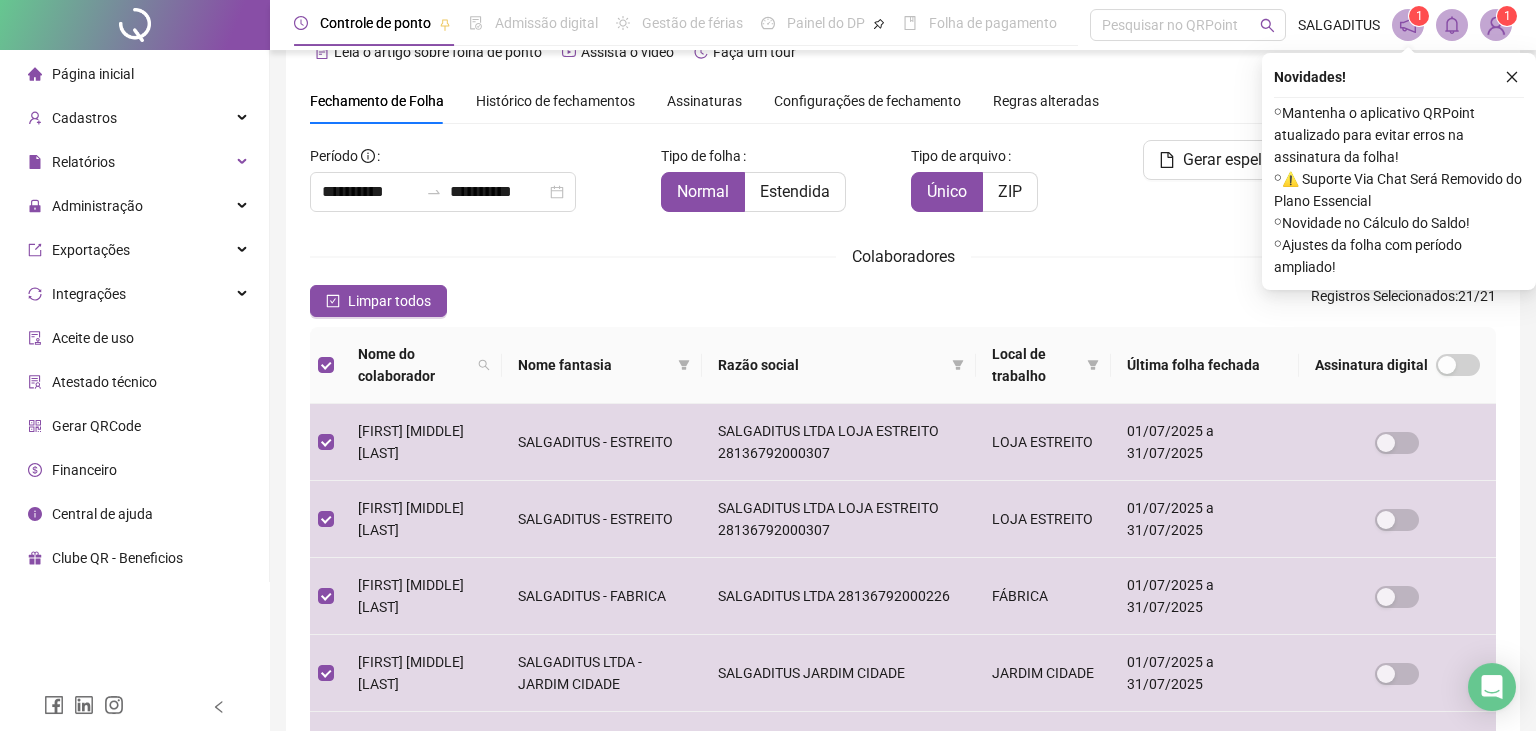 click on "Colaboradores" at bounding box center (903, 256) 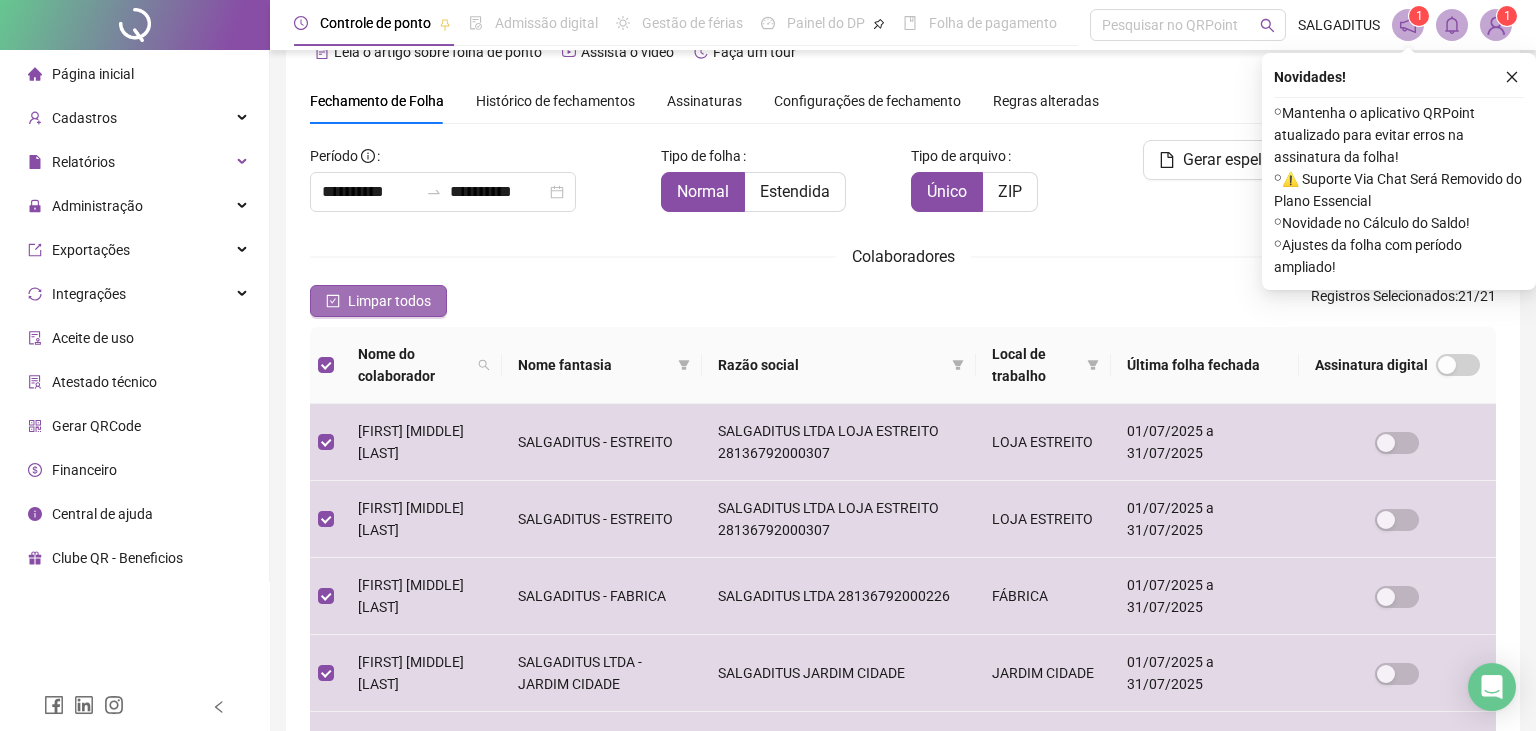 click on "Limpar todos" at bounding box center [389, 301] 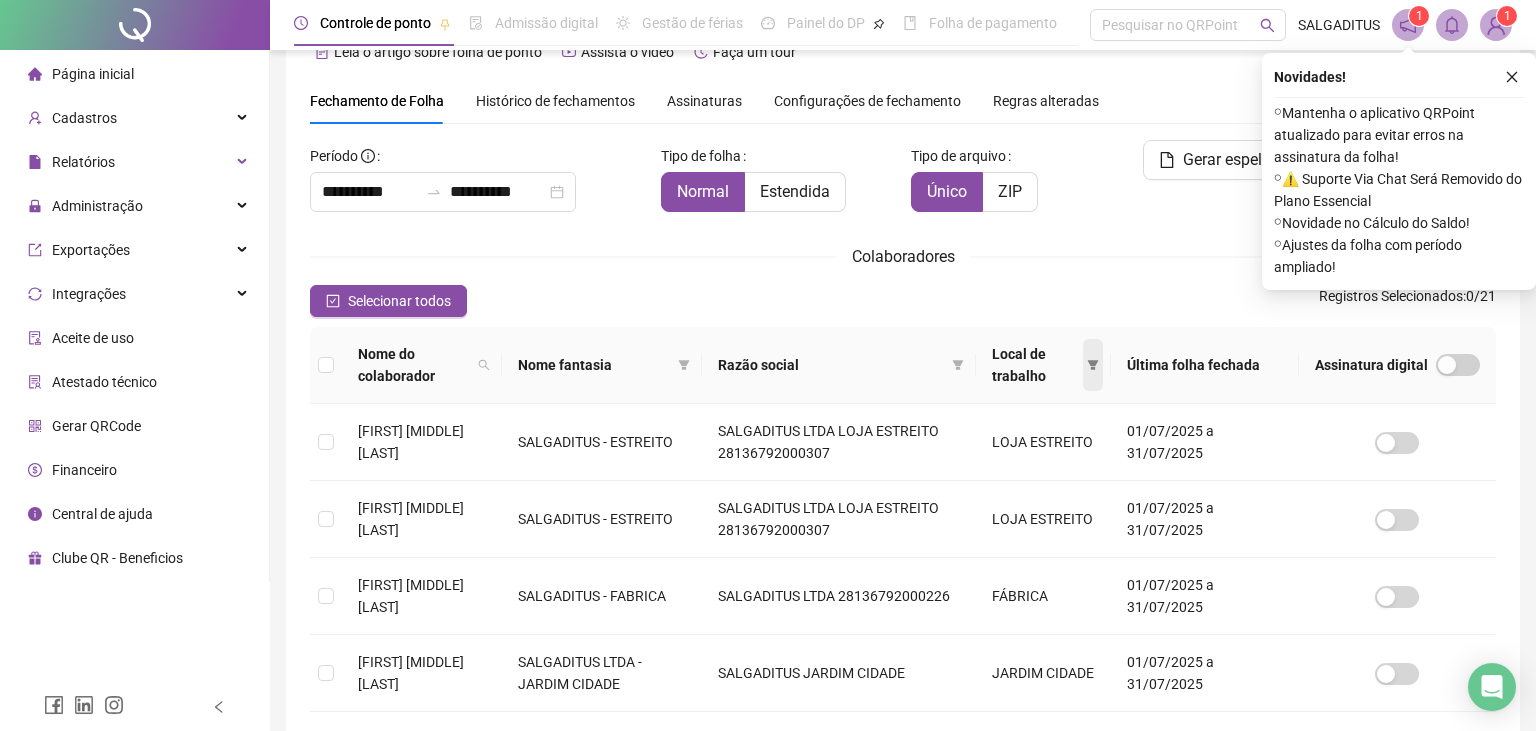 click at bounding box center (1093, 365) 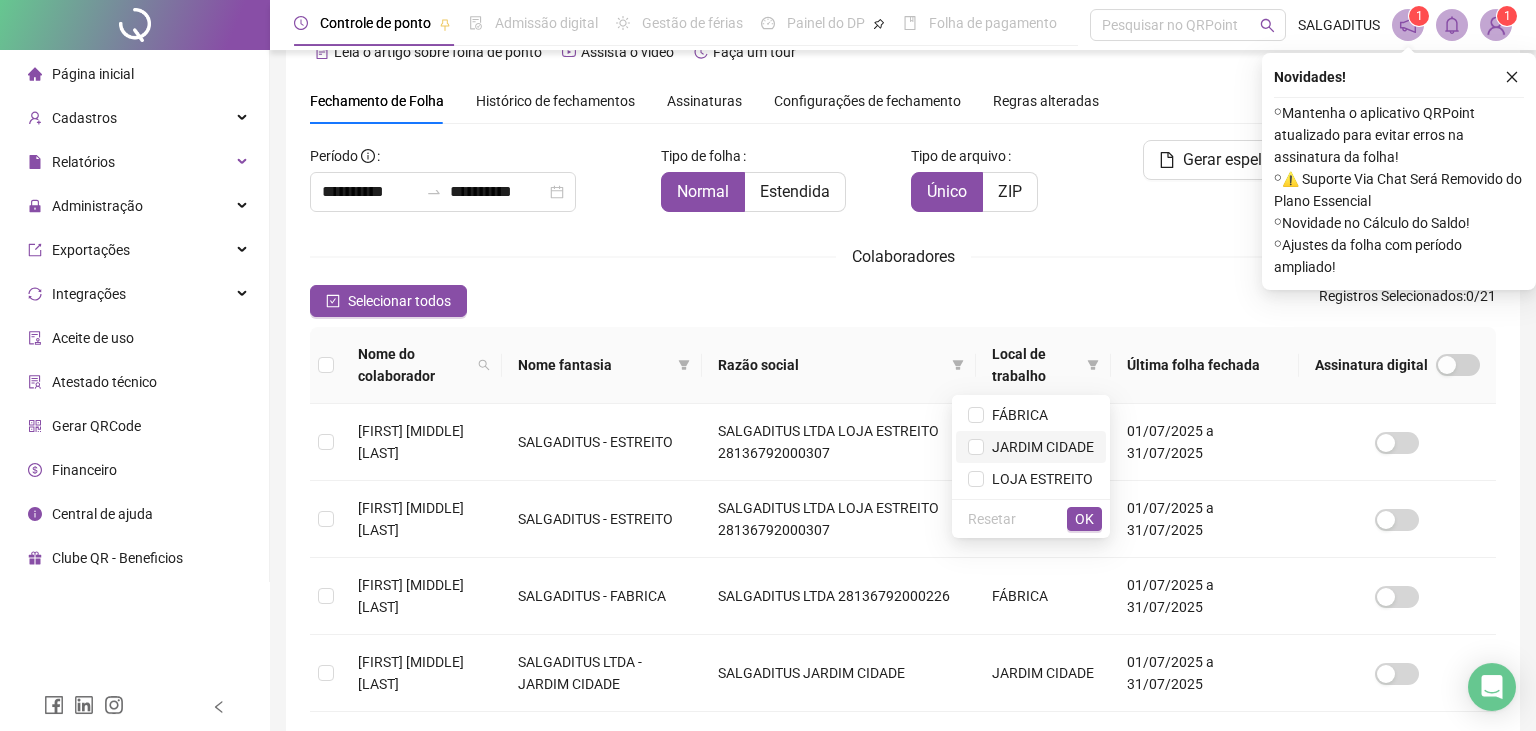 click on "JARDIM CIDADE" at bounding box center (1031, 447) 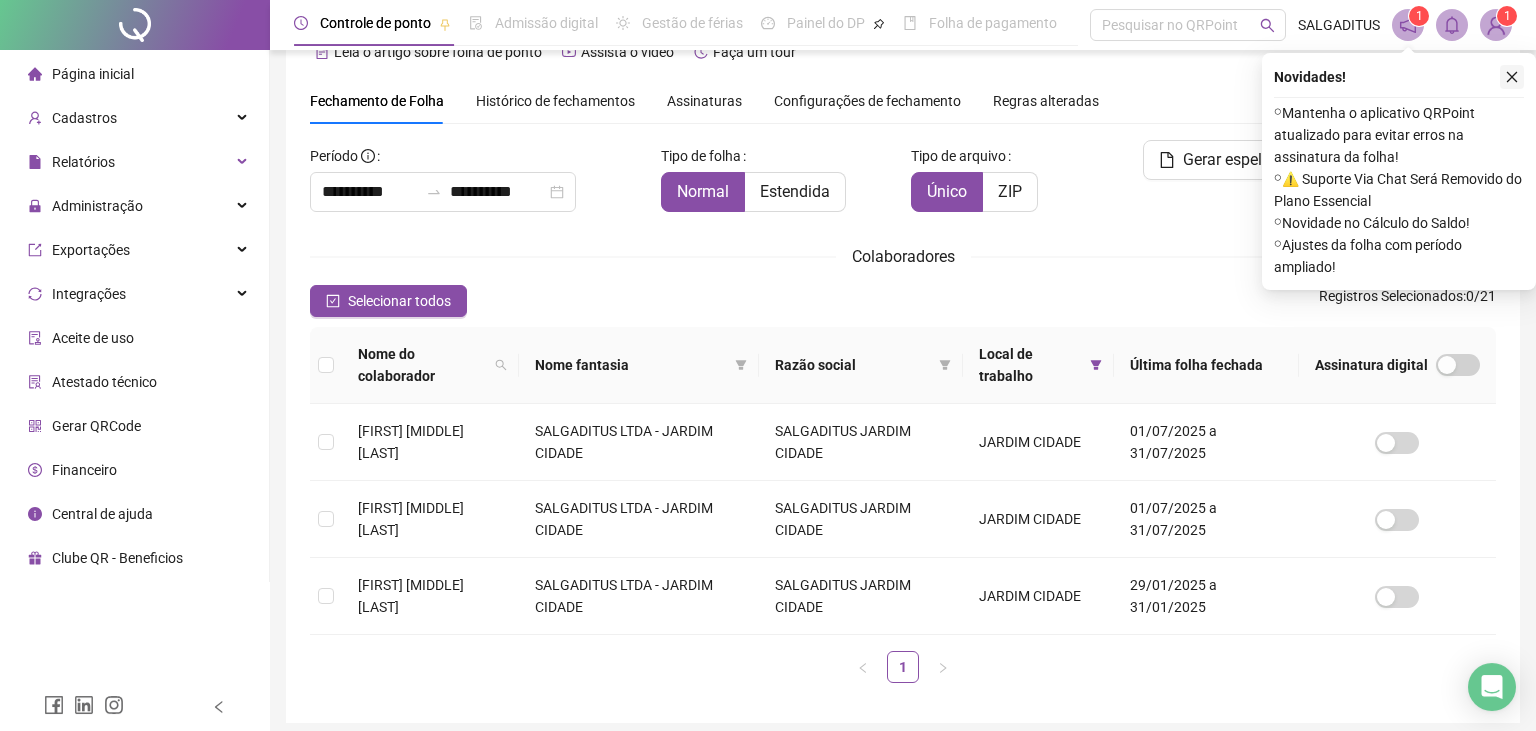 click 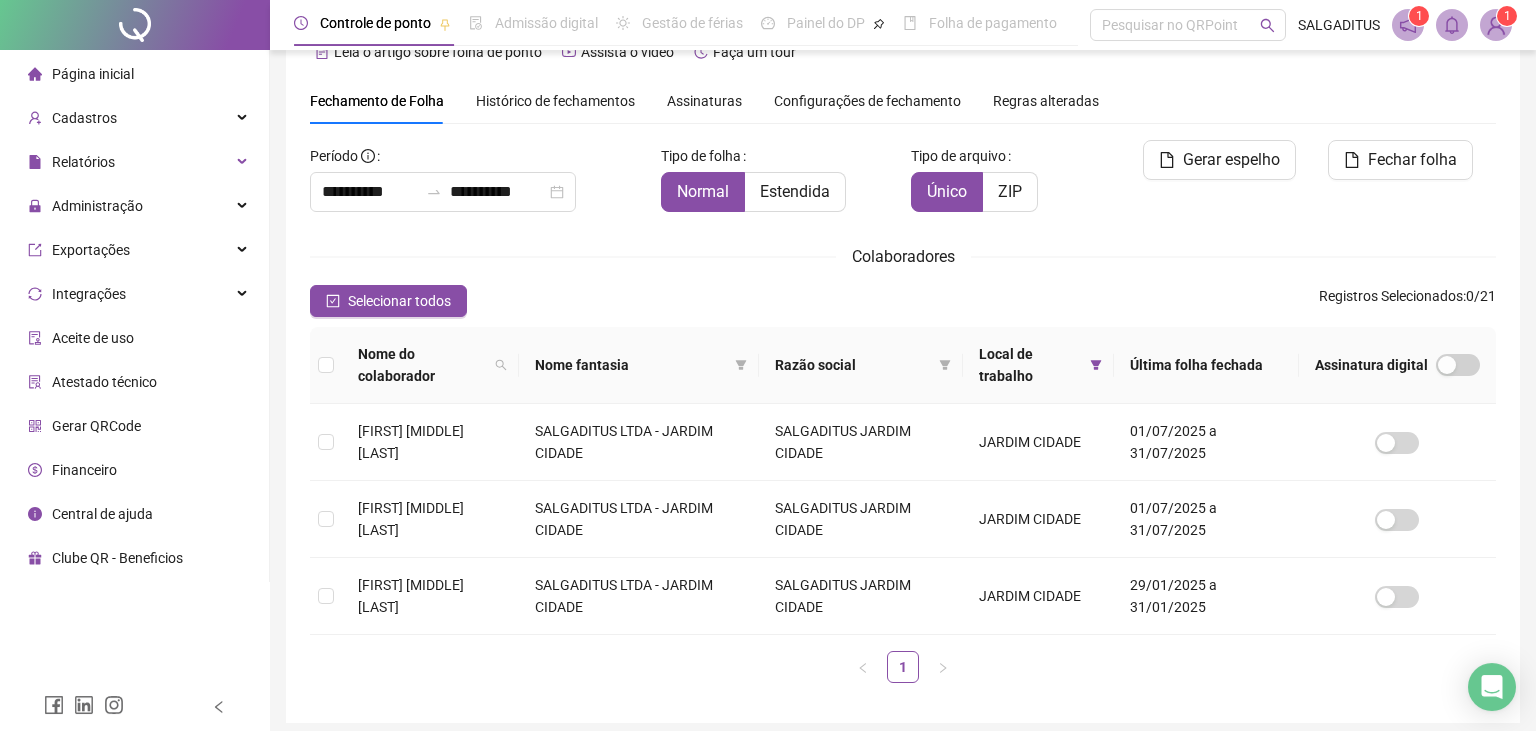 drag, startPoint x: 371, startPoint y: 306, endPoint x: 1481, endPoint y: 293, distance: 1110.0762 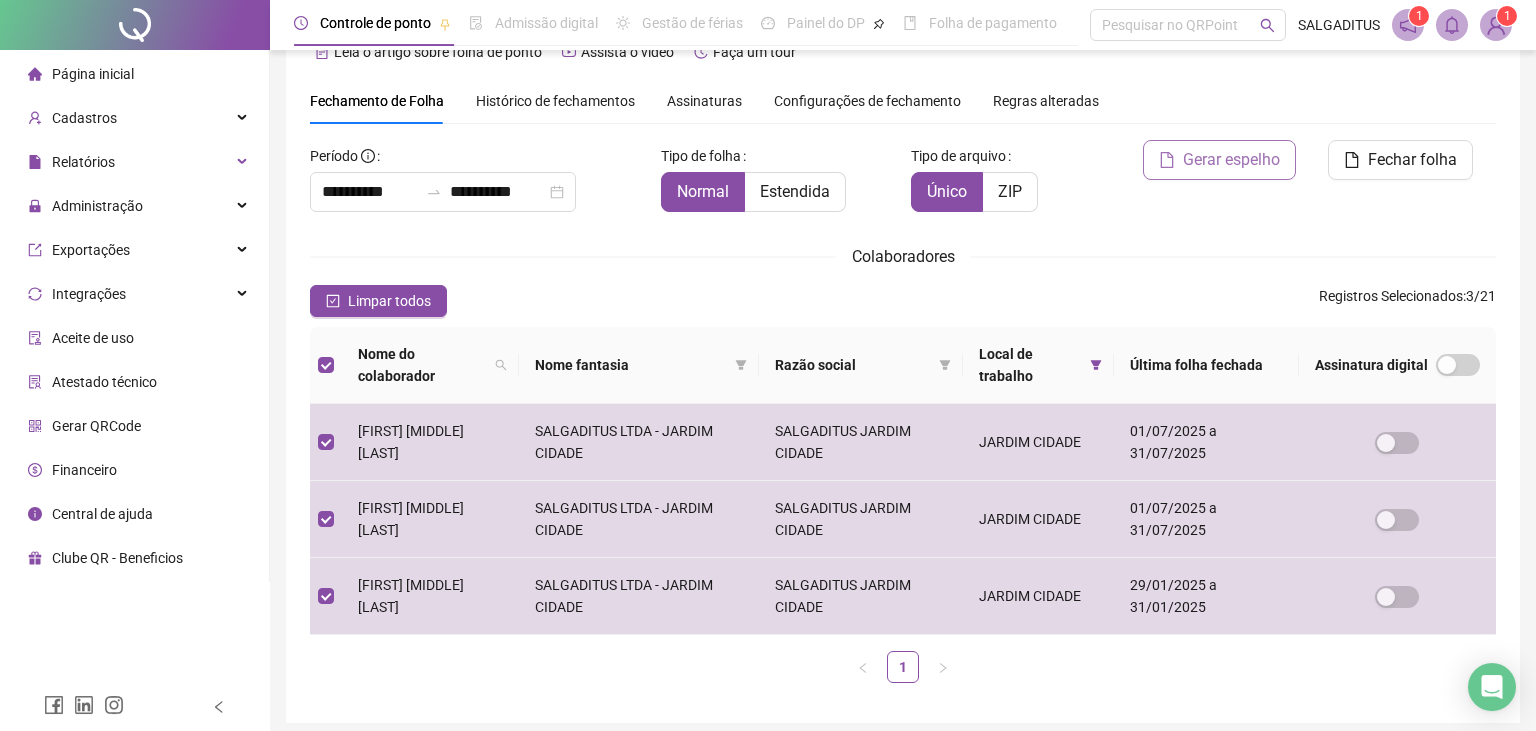 click on "Gerar espelho" at bounding box center (1231, 160) 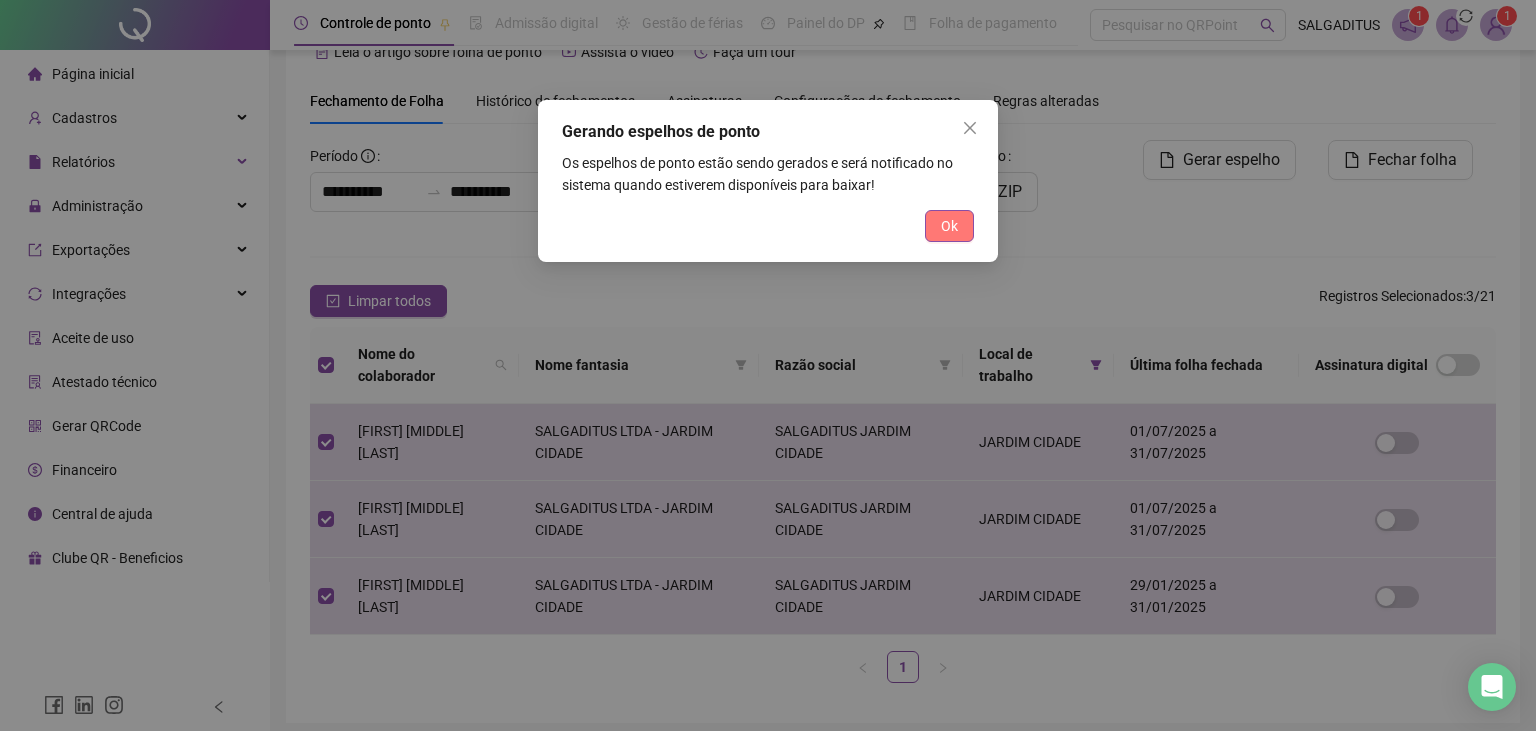 click on "Ok" at bounding box center (949, 226) 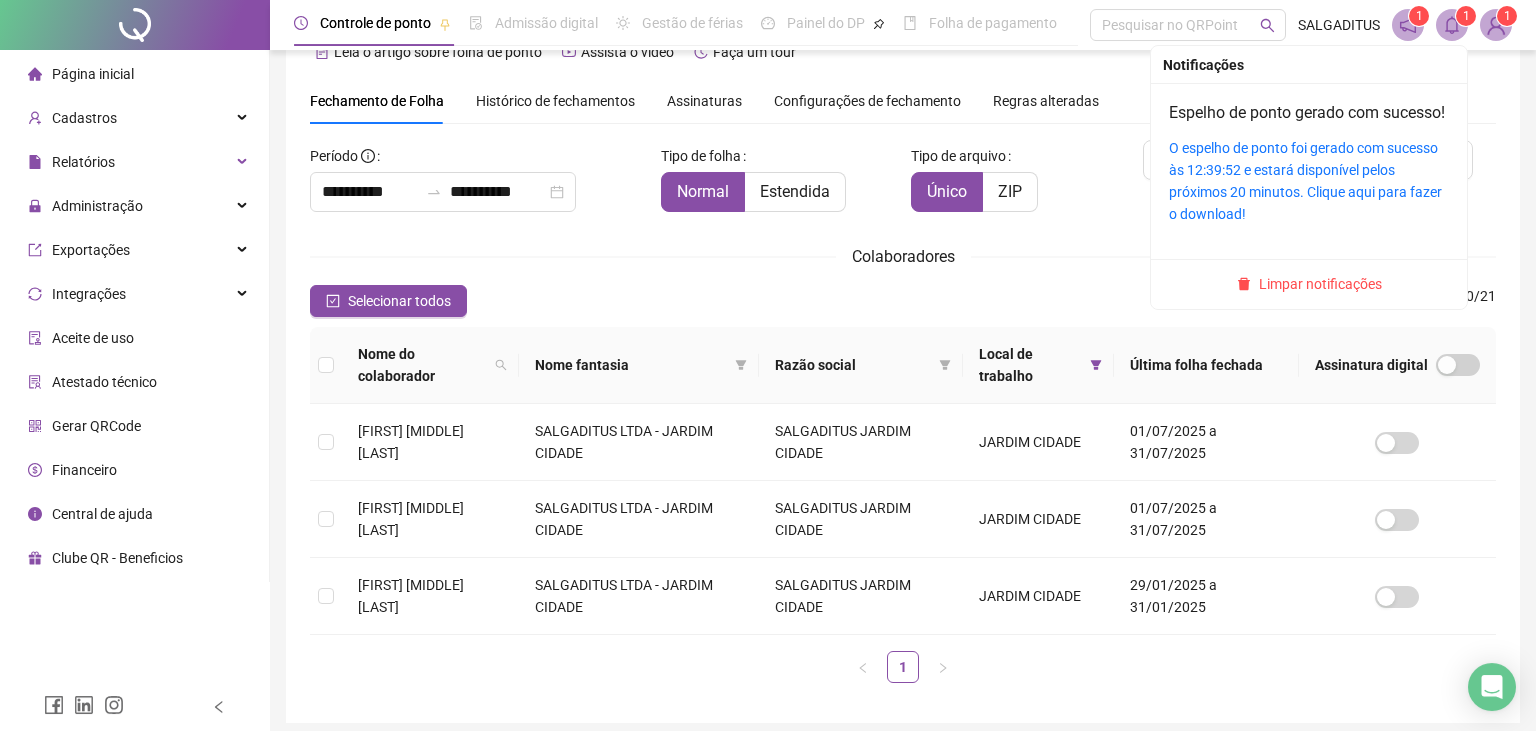 click 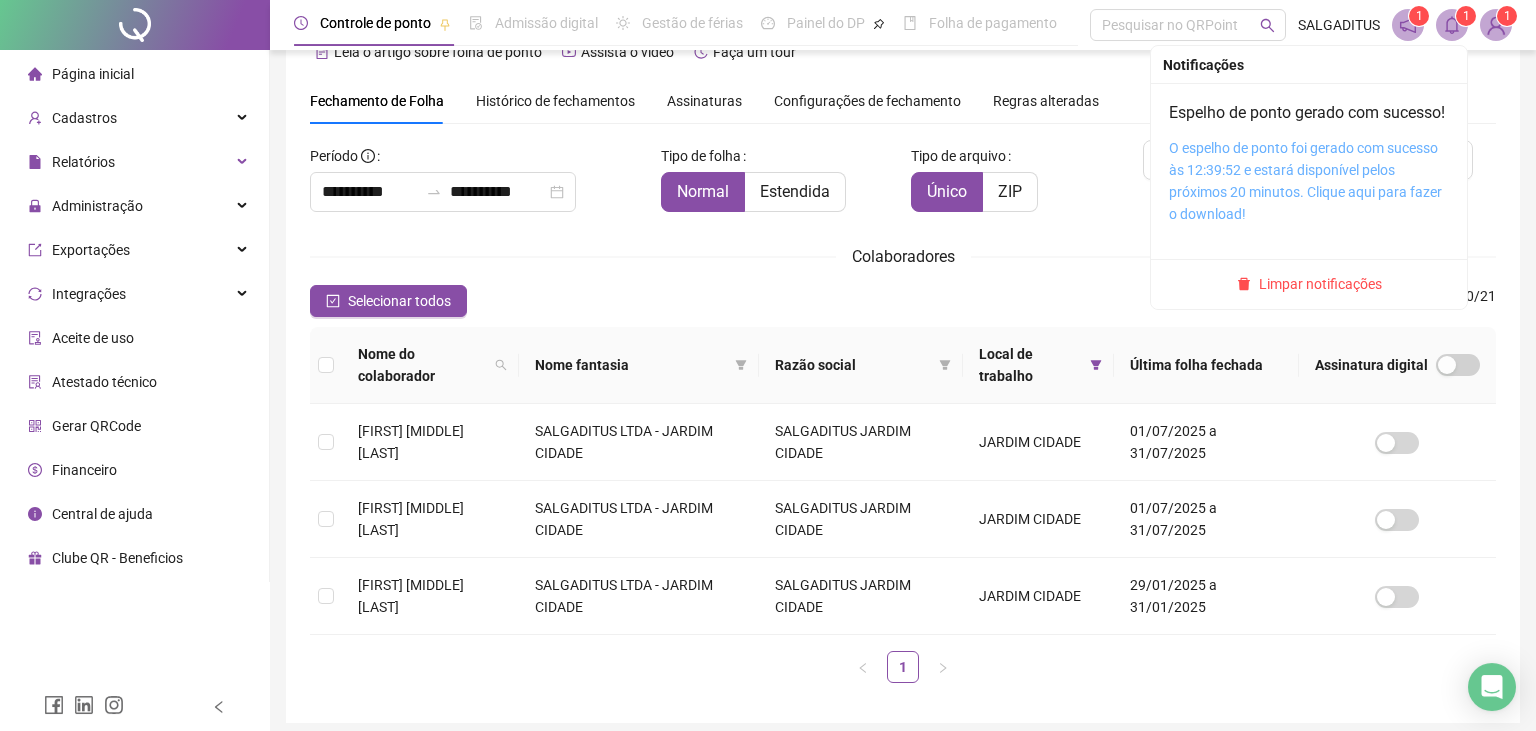 click on "O espelho de ponto foi gerado com sucesso às 12:39:52 e estará disponível pelos próximos 20 minutos.
Clique aqui para fazer o download!" at bounding box center [1305, 181] 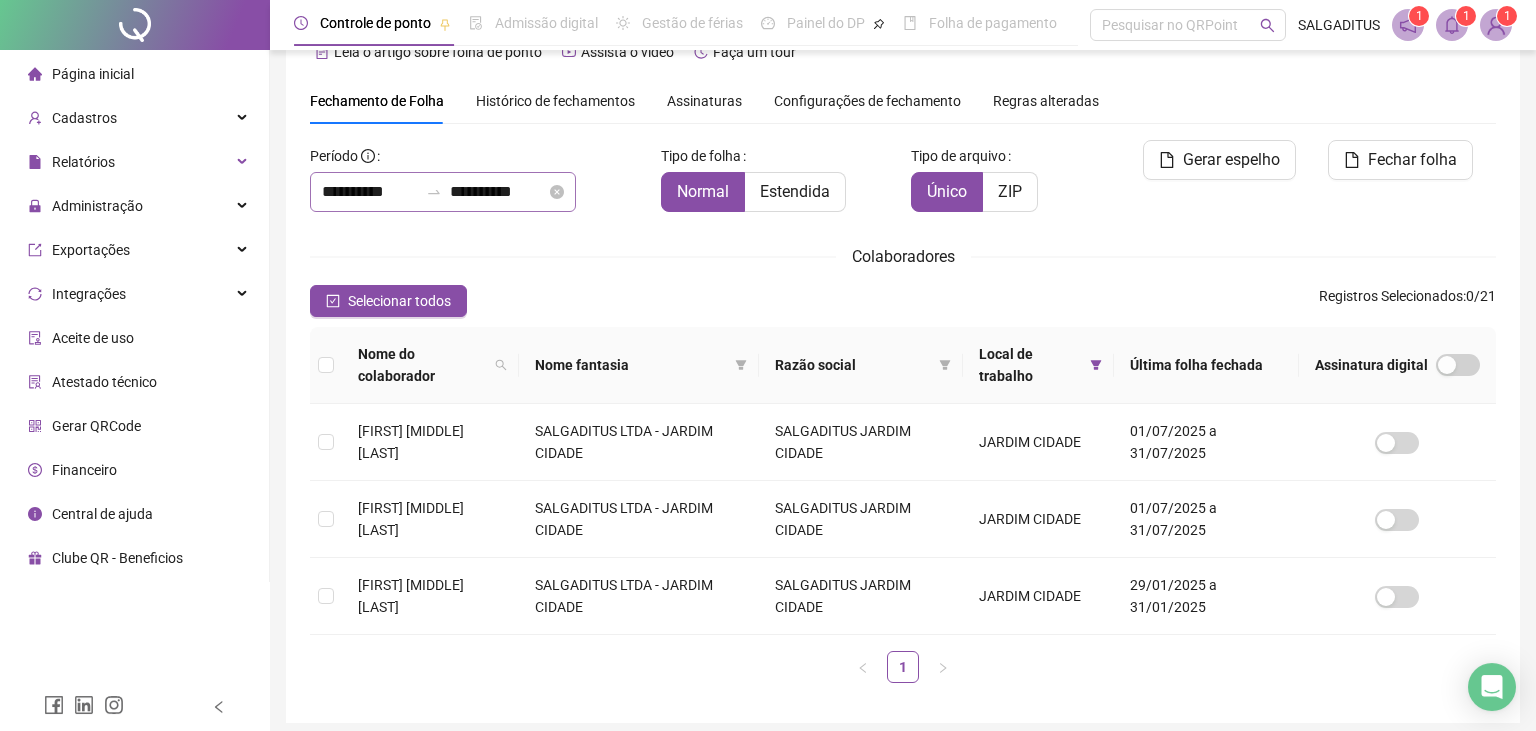 click on "**********" at bounding box center (443, 192) 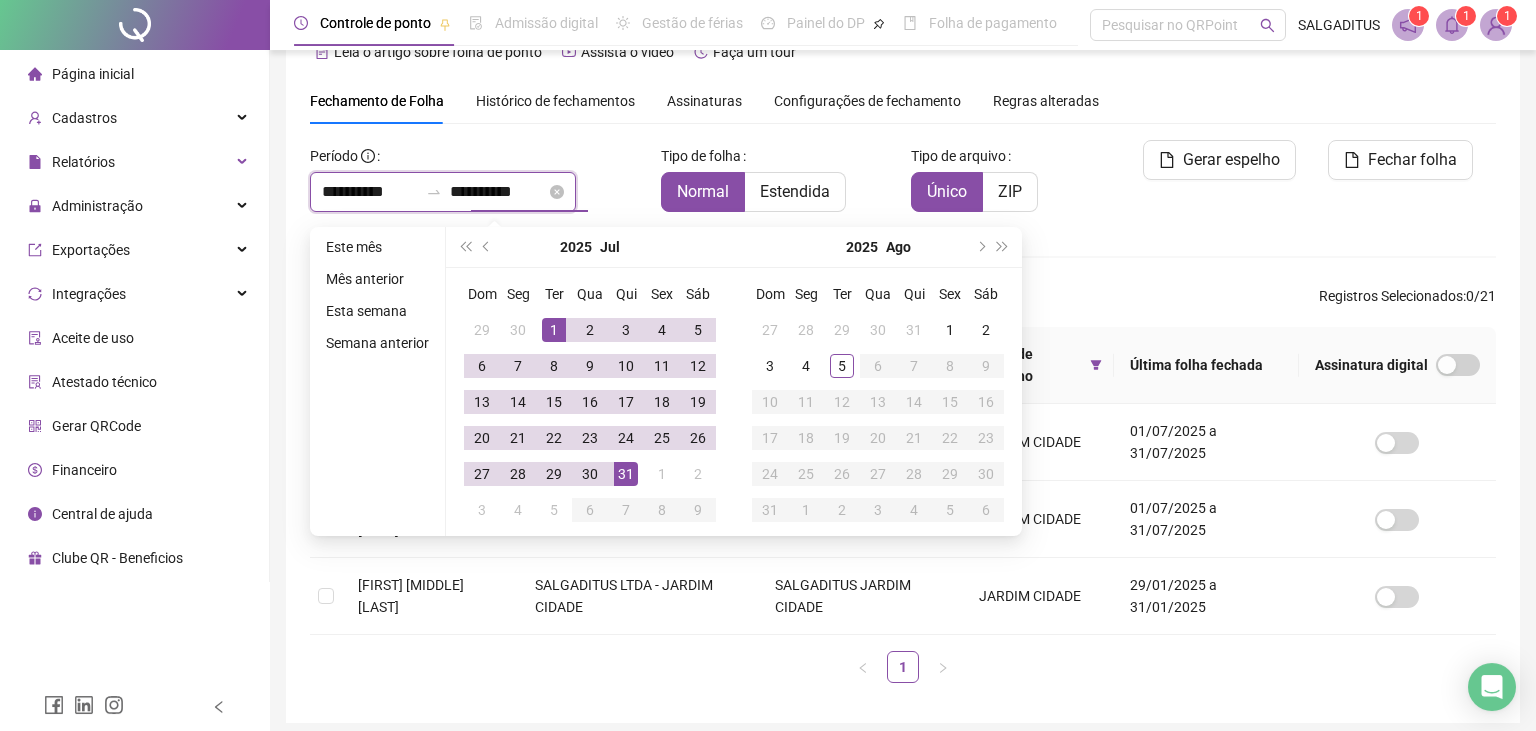 click on "**********" at bounding box center (498, 192) 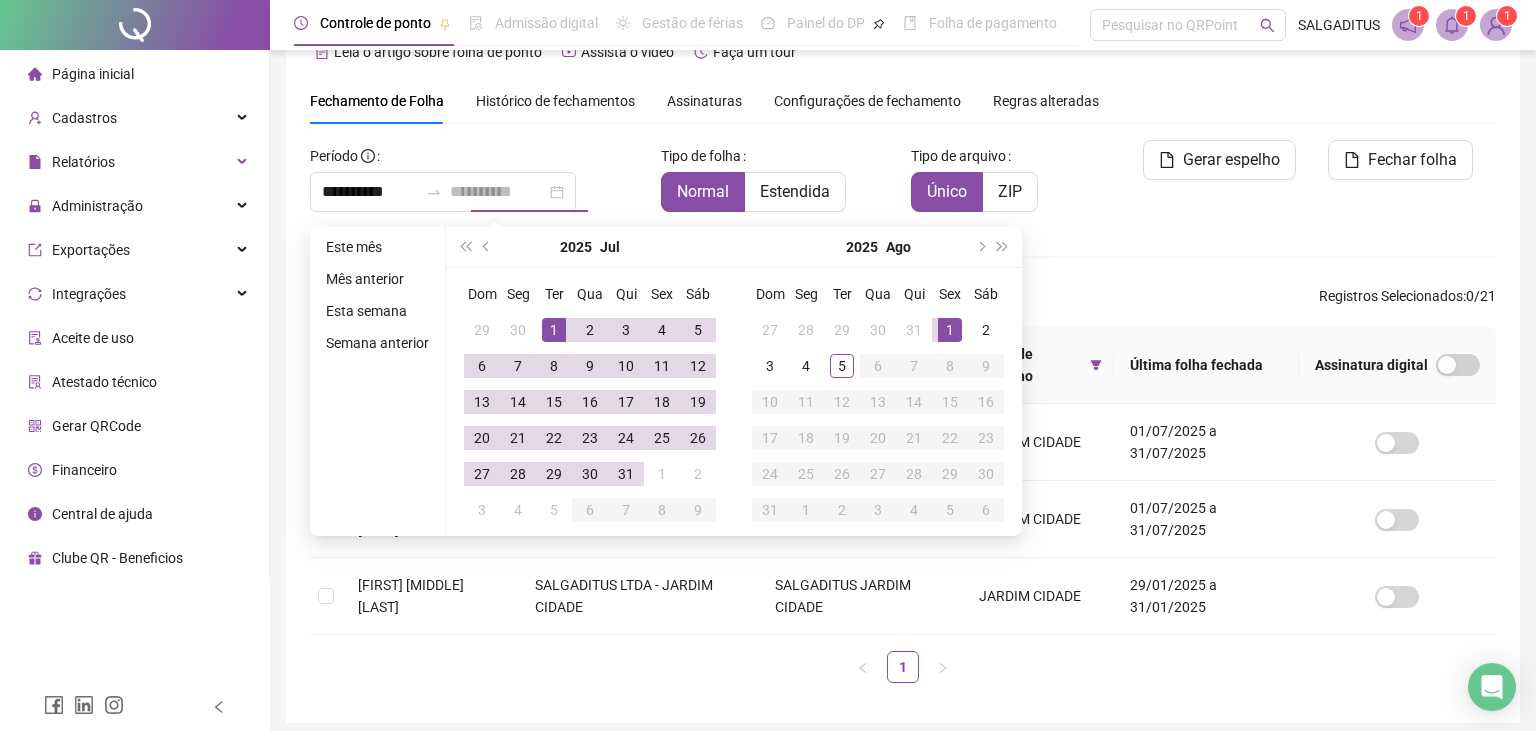 click on "1" at bounding box center [950, 330] 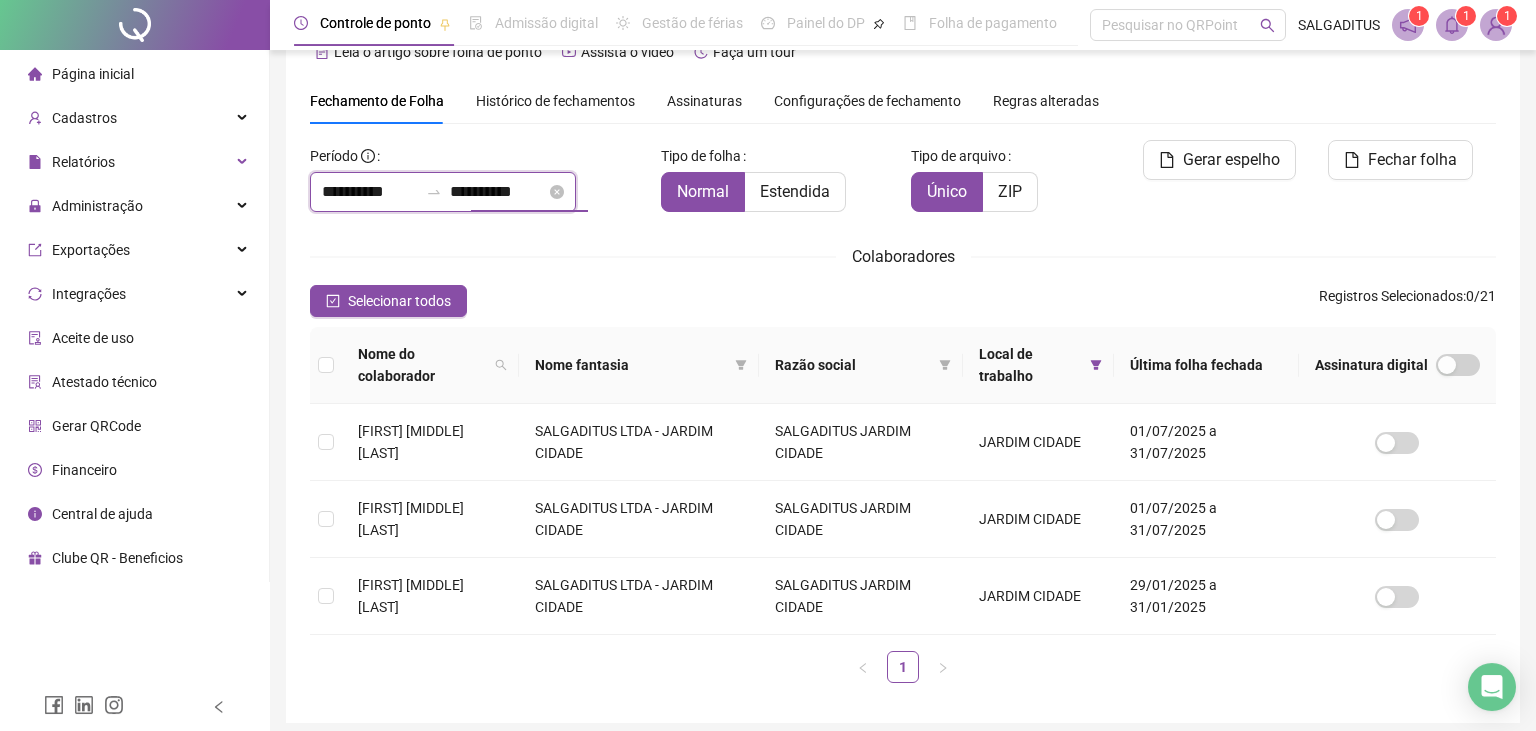 click on "**********" at bounding box center [498, 192] 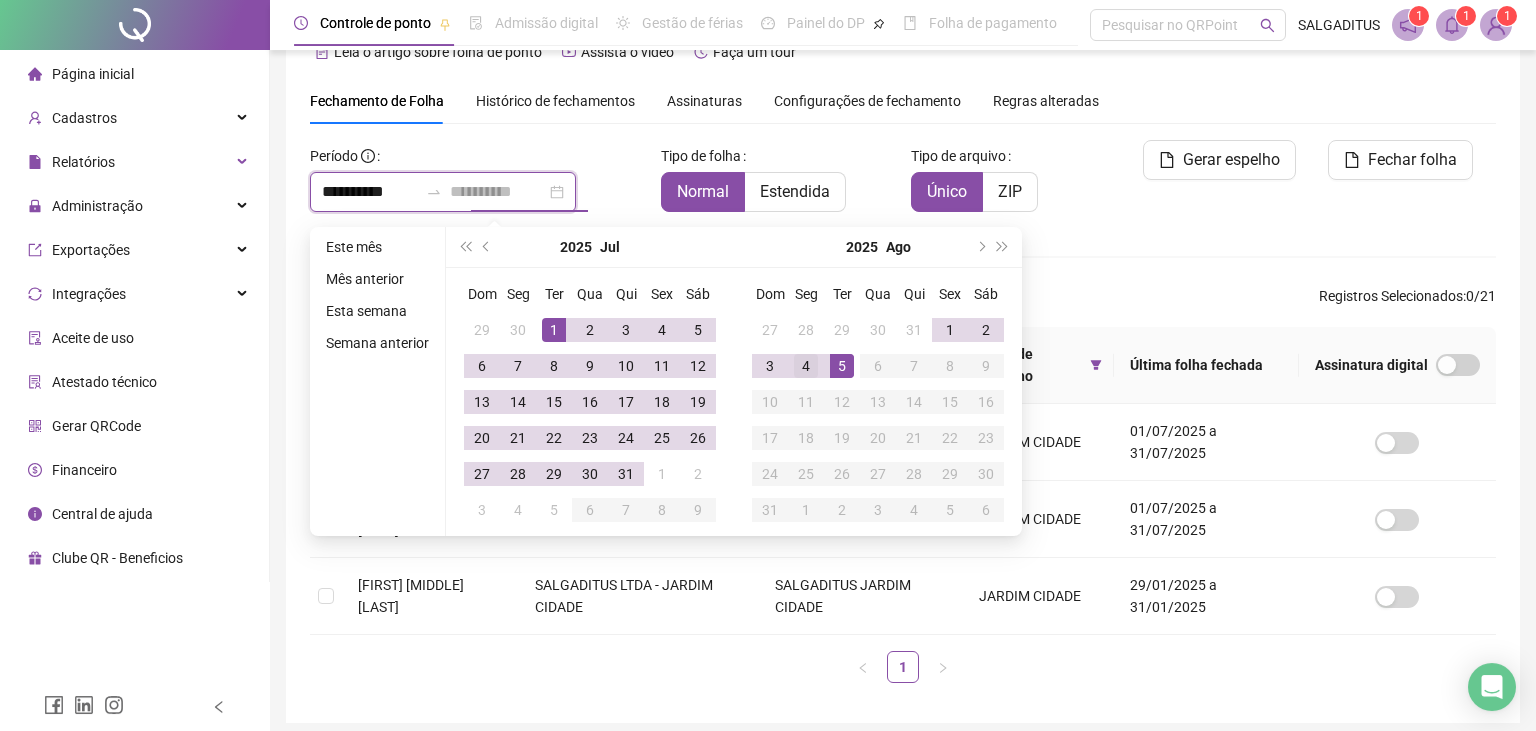 type on "**********" 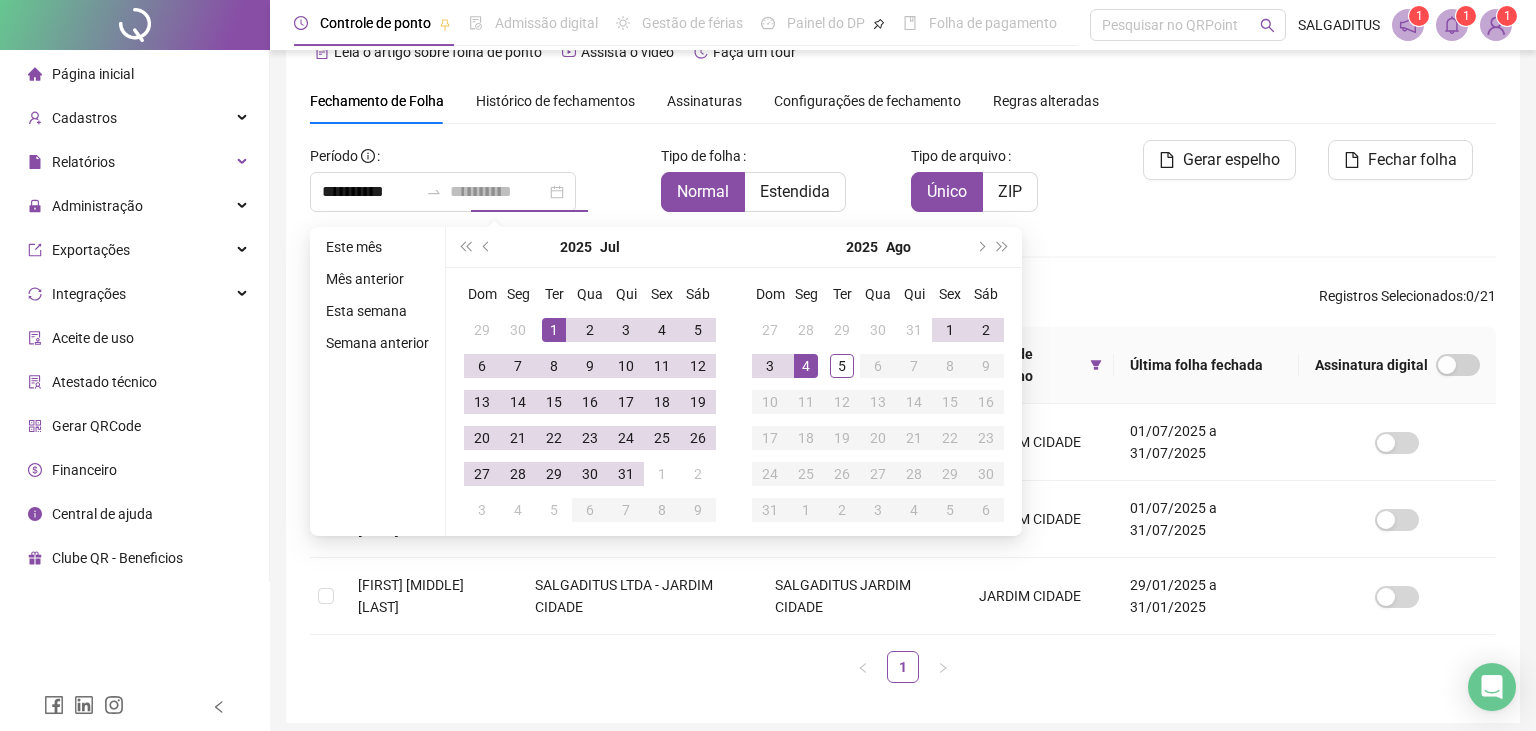 click on "4" at bounding box center (806, 366) 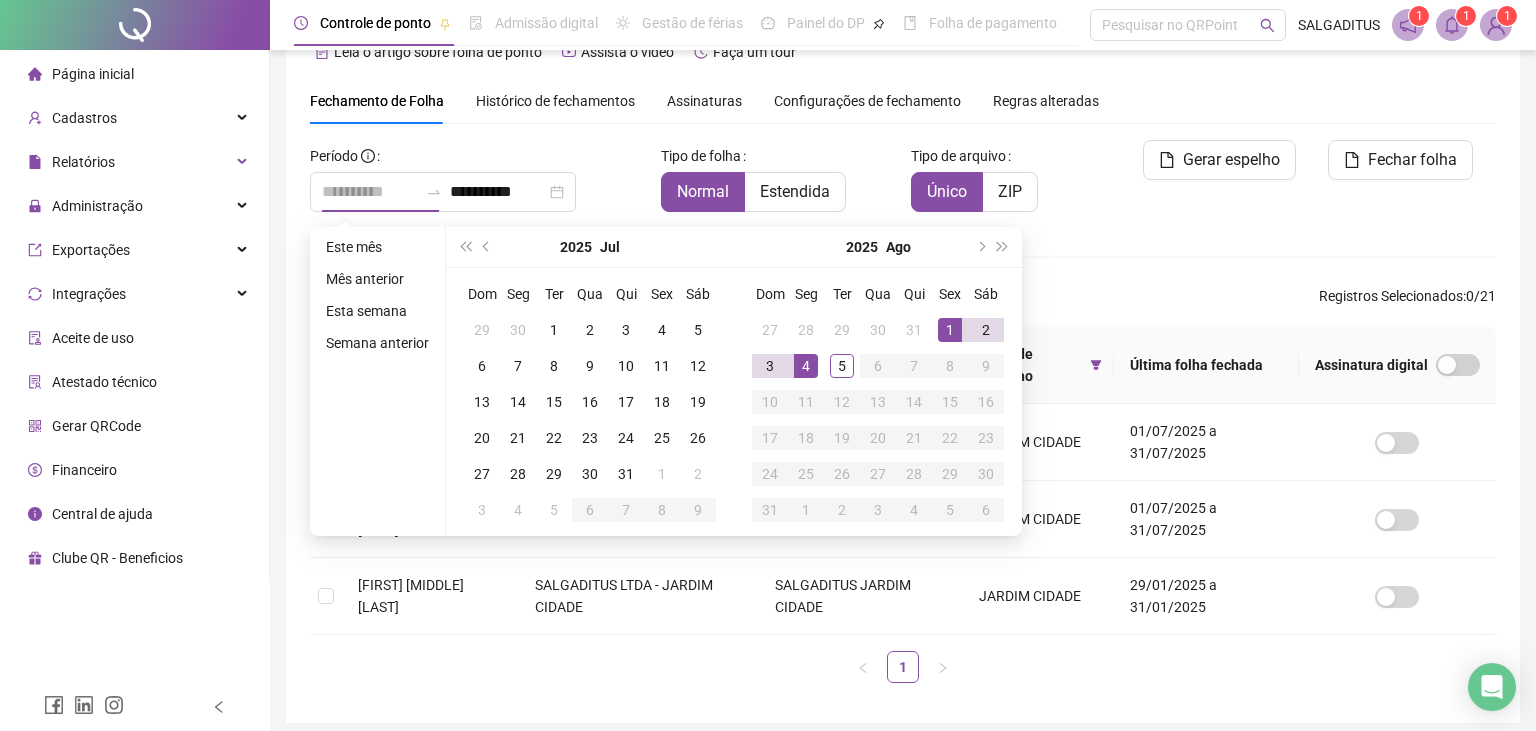 click on "1" at bounding box center (950, 330) 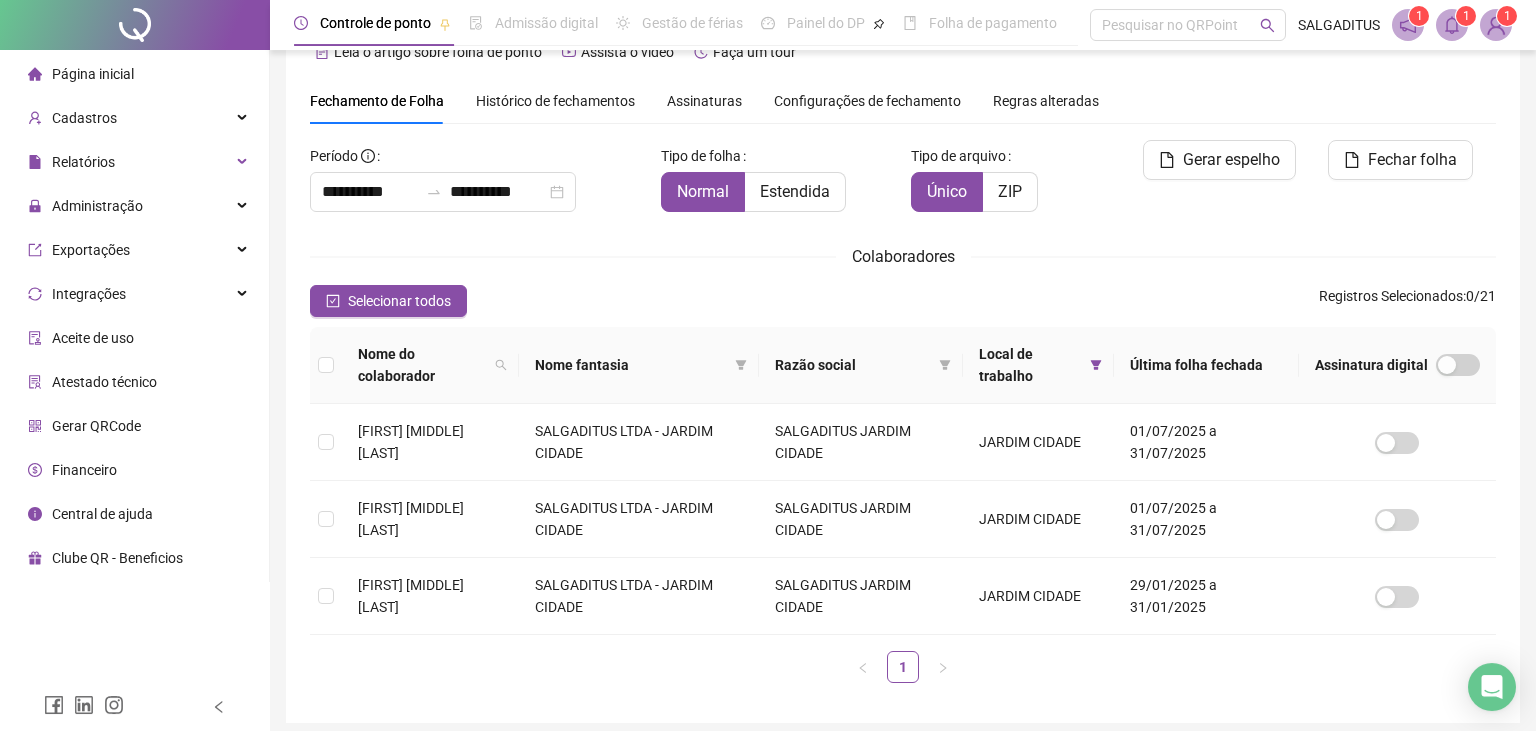 click on "**********" at bounding box center (903, 372) 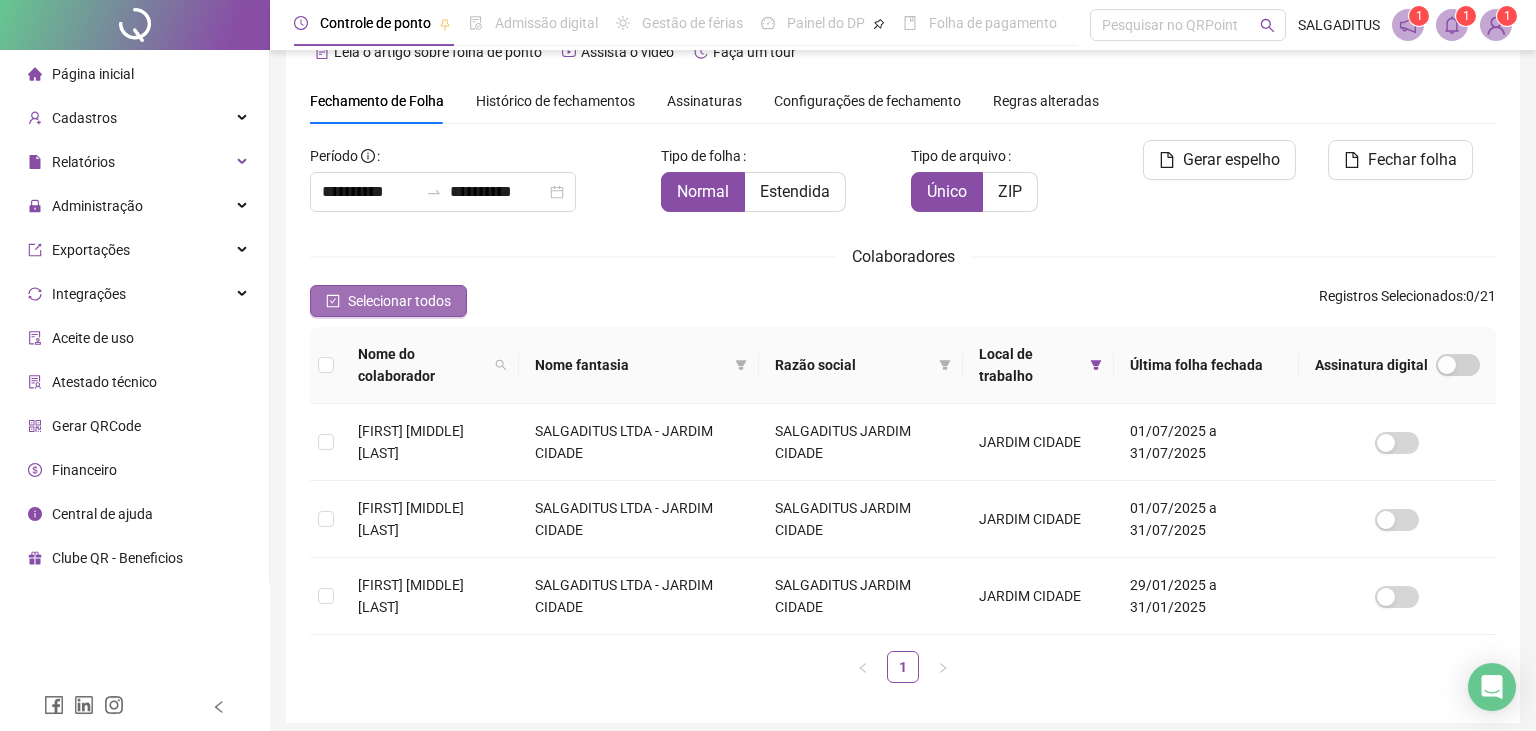 click on "Selecionar todos" at bounding box center (388, 301) 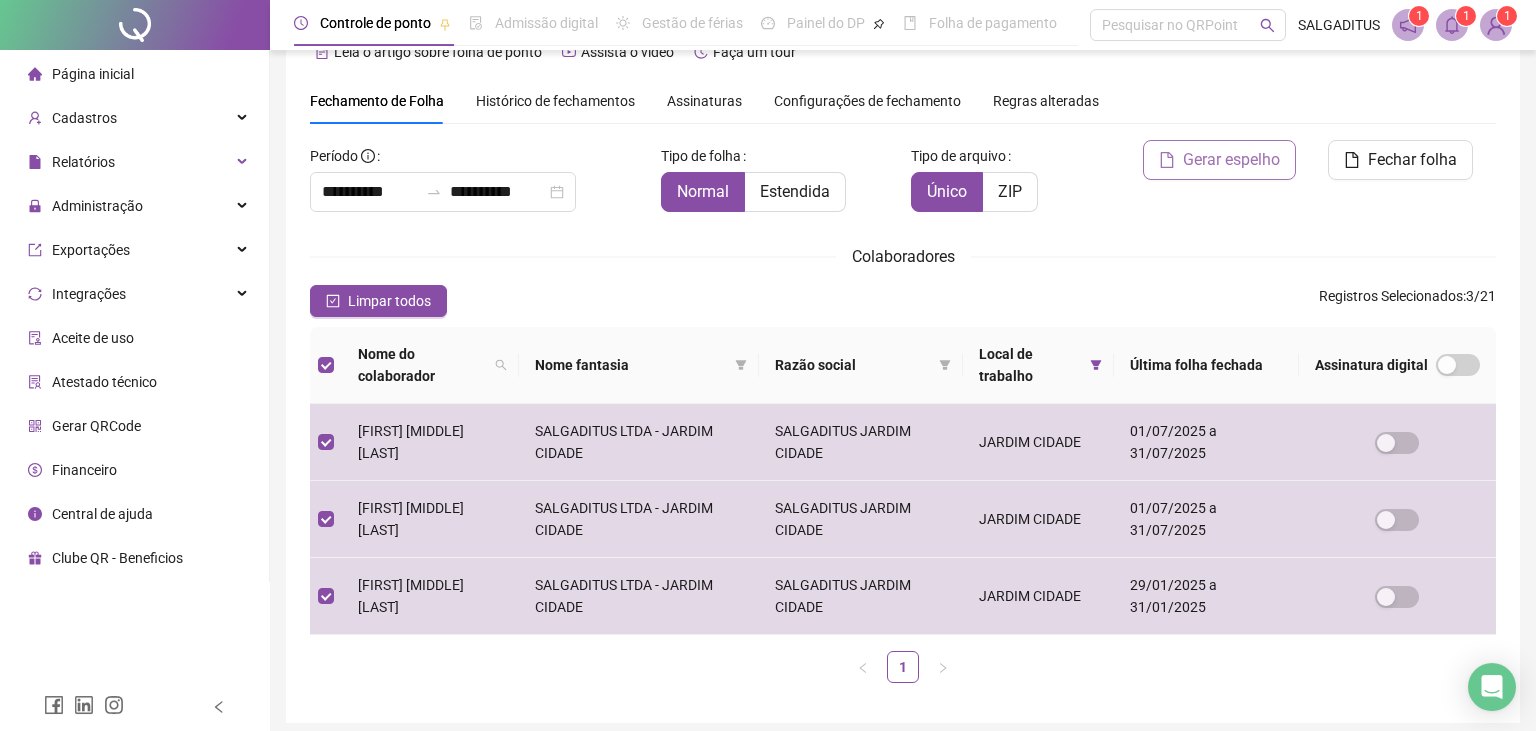 click on "Gerar espelho" at bounding box center [1231, 160] 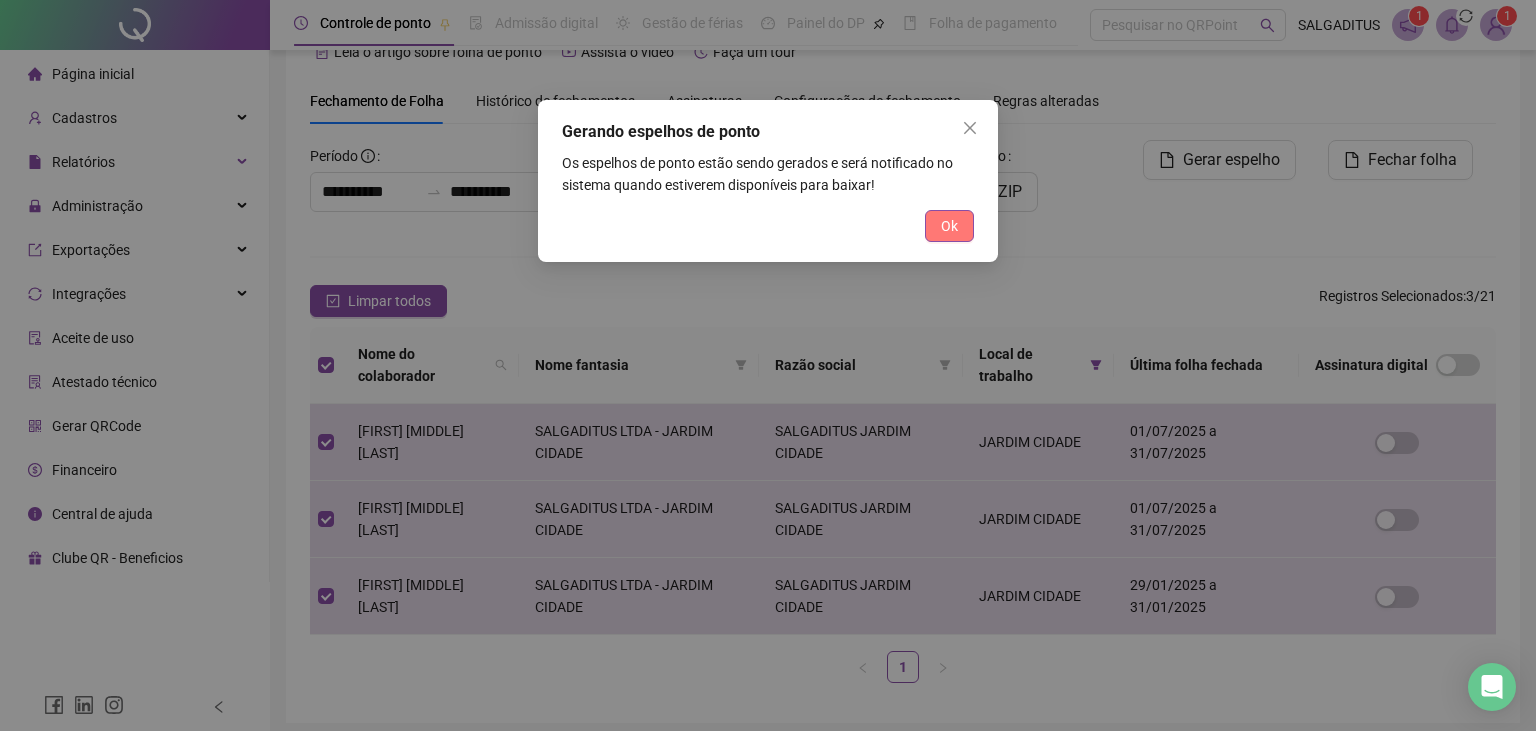click on "Ok" at bounding box center [949, 226] 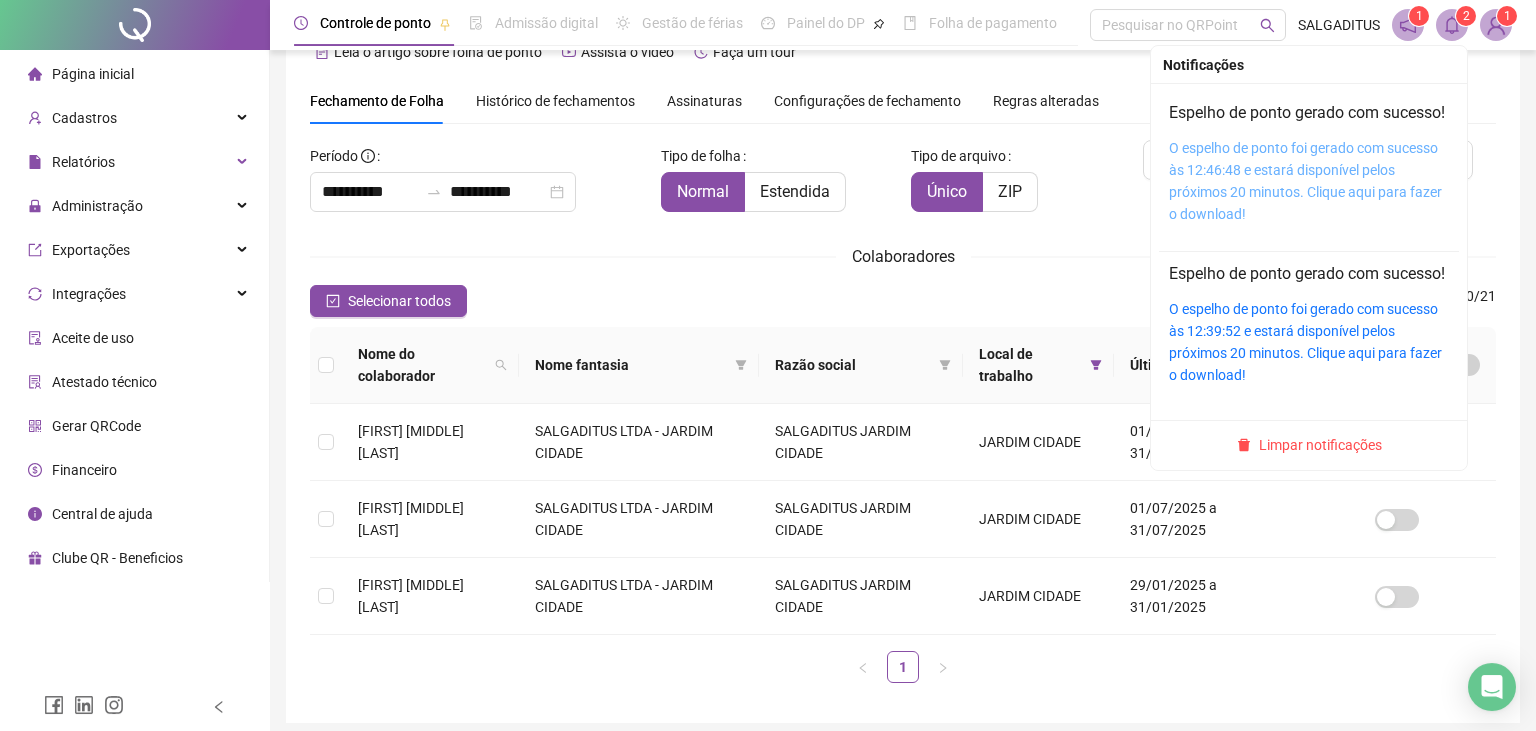 click on "O espelho de ponto foi gerado com sucesso às 12:46:48 e estará disponível pelos próximos 20 minutos.
Clique aqui para fazer o download!" at bounding box center [1305, 181] 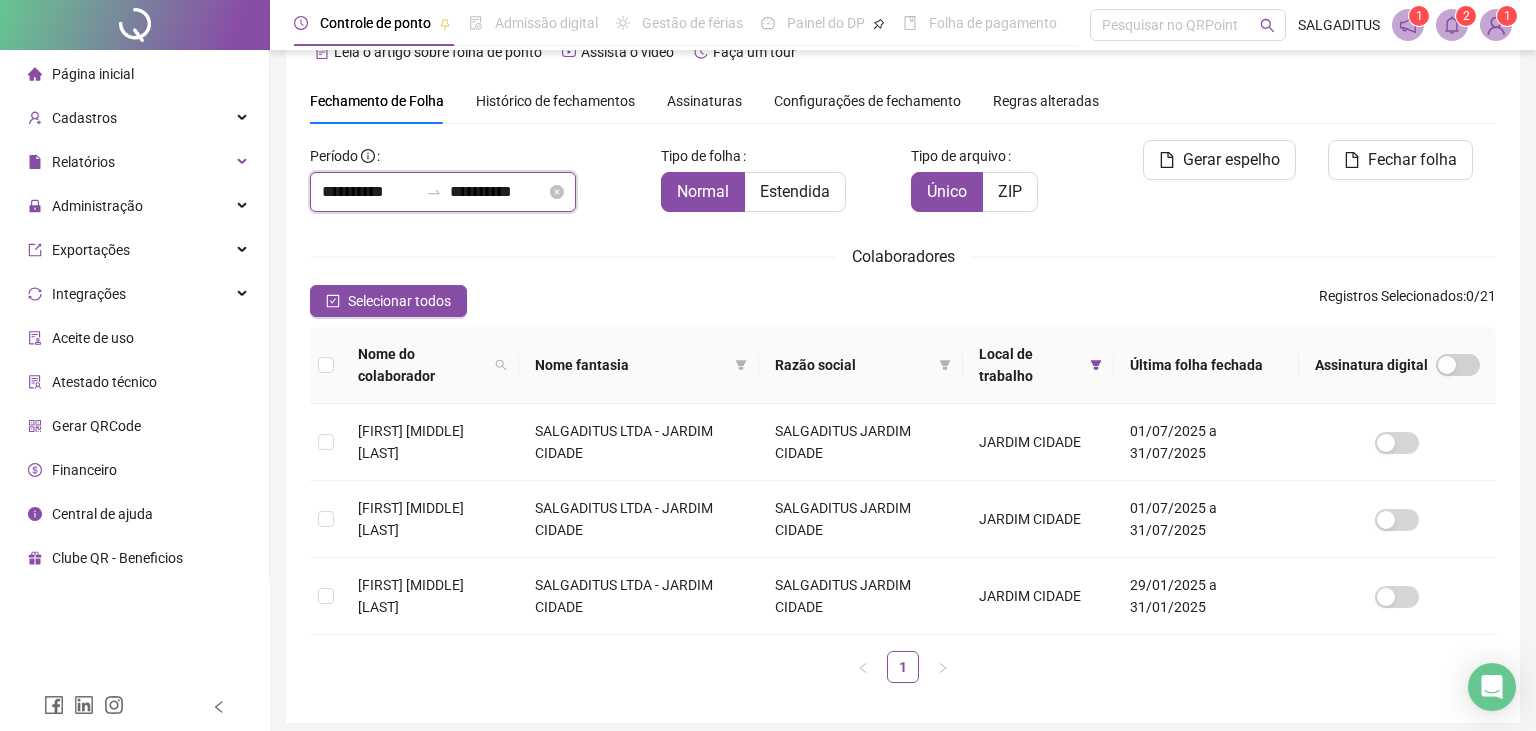click on "**********" at bounding box center (370, 192) 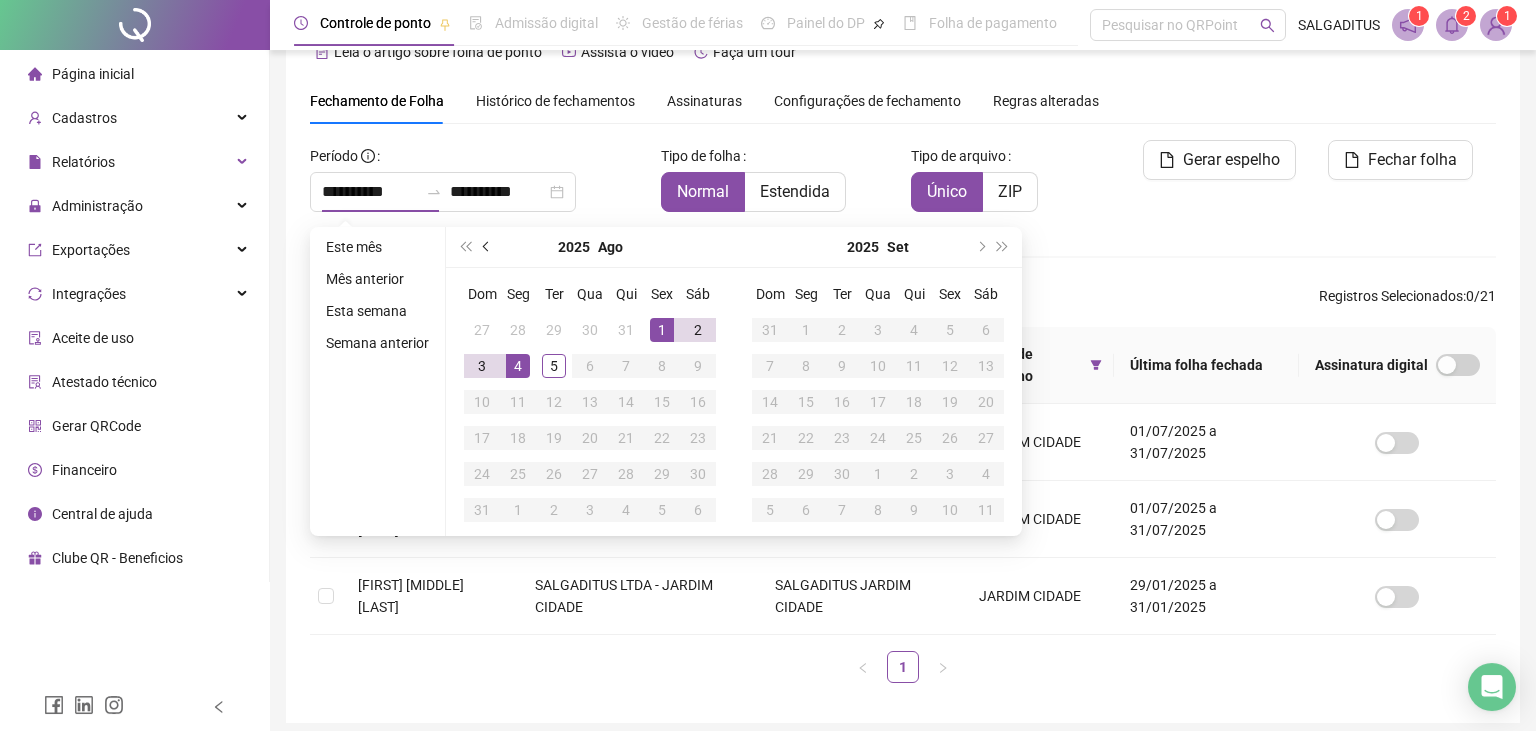 click at bounding box center [487, 247] 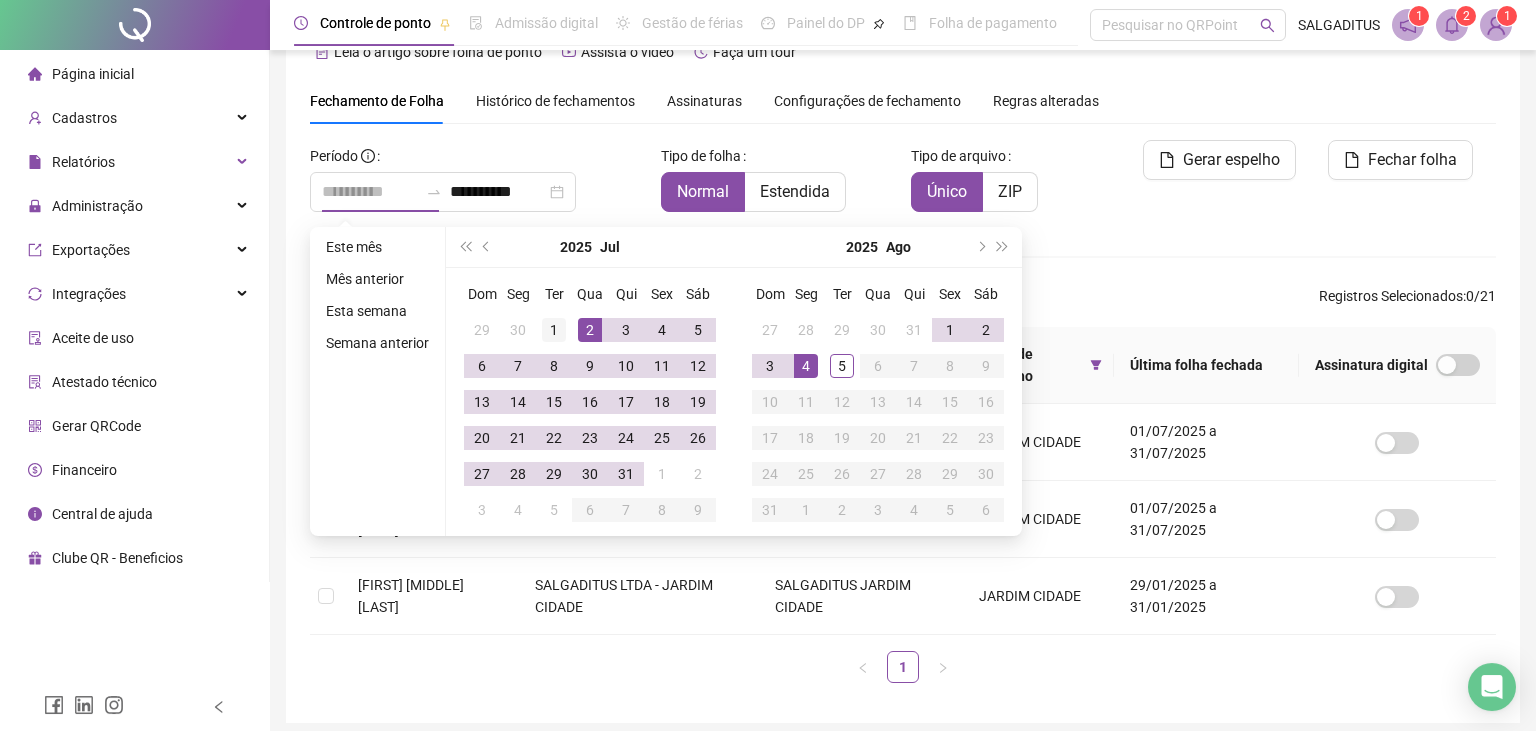 type on "**********" 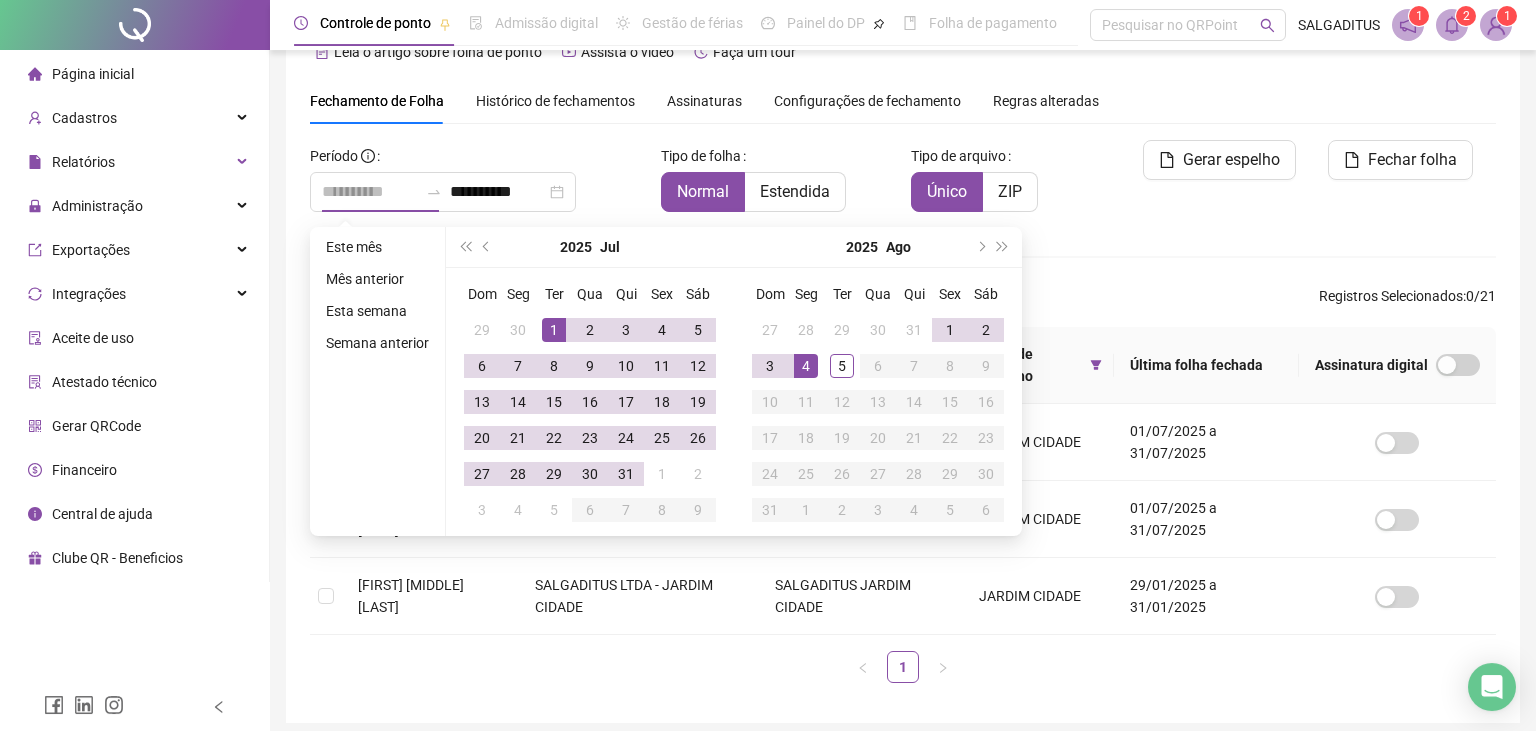 click on "1" at bounding box center [554, 330] 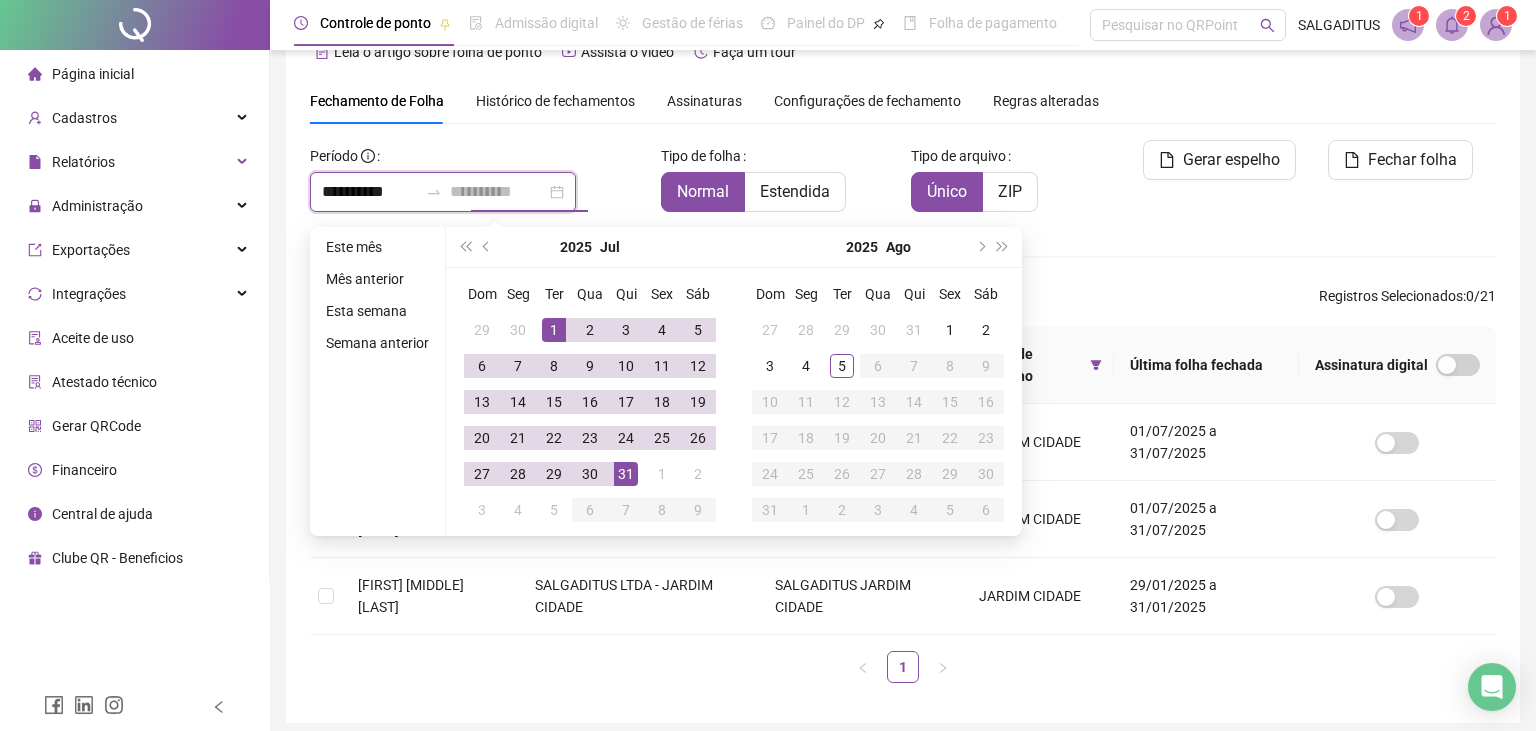 type on "**********" 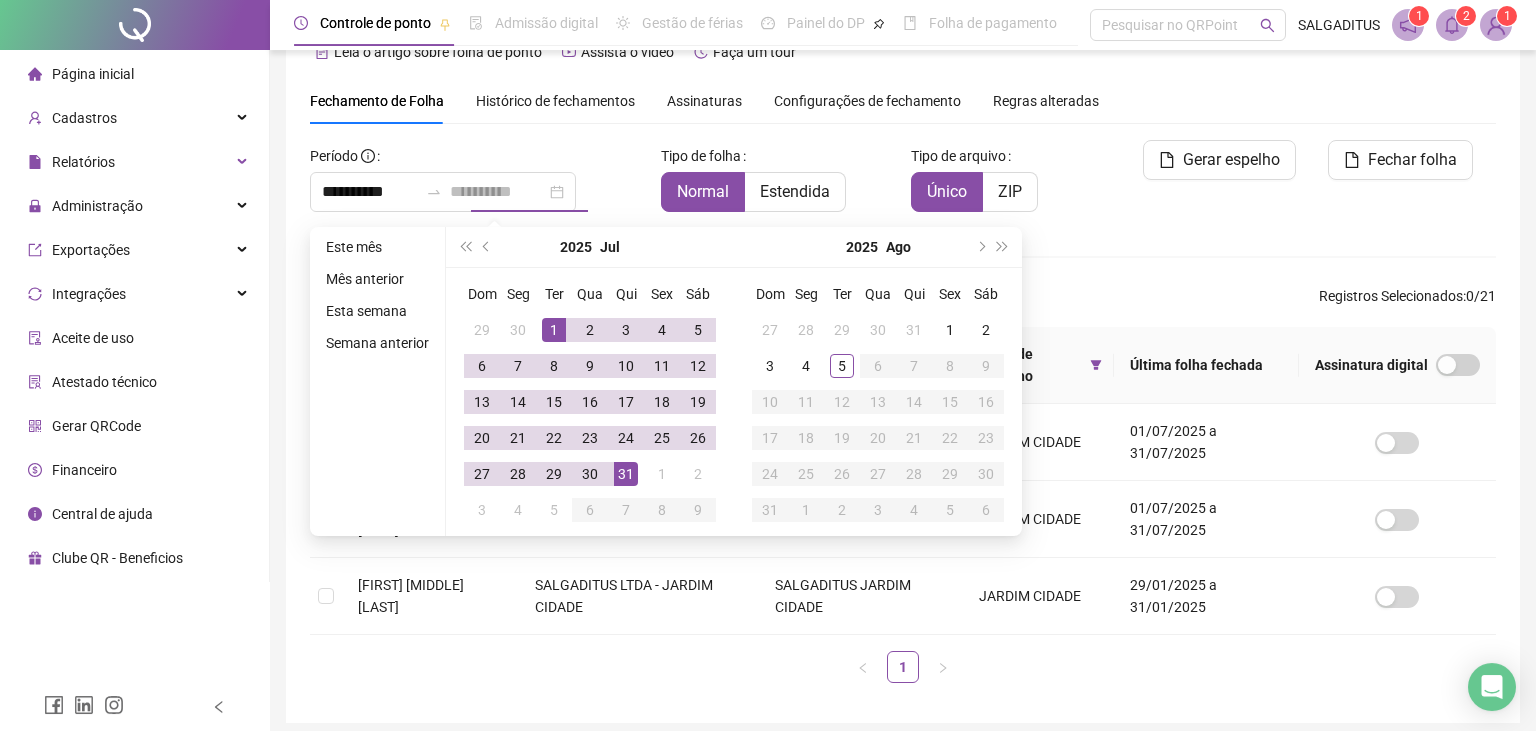 click on "31" at bounding box center [626, 474] 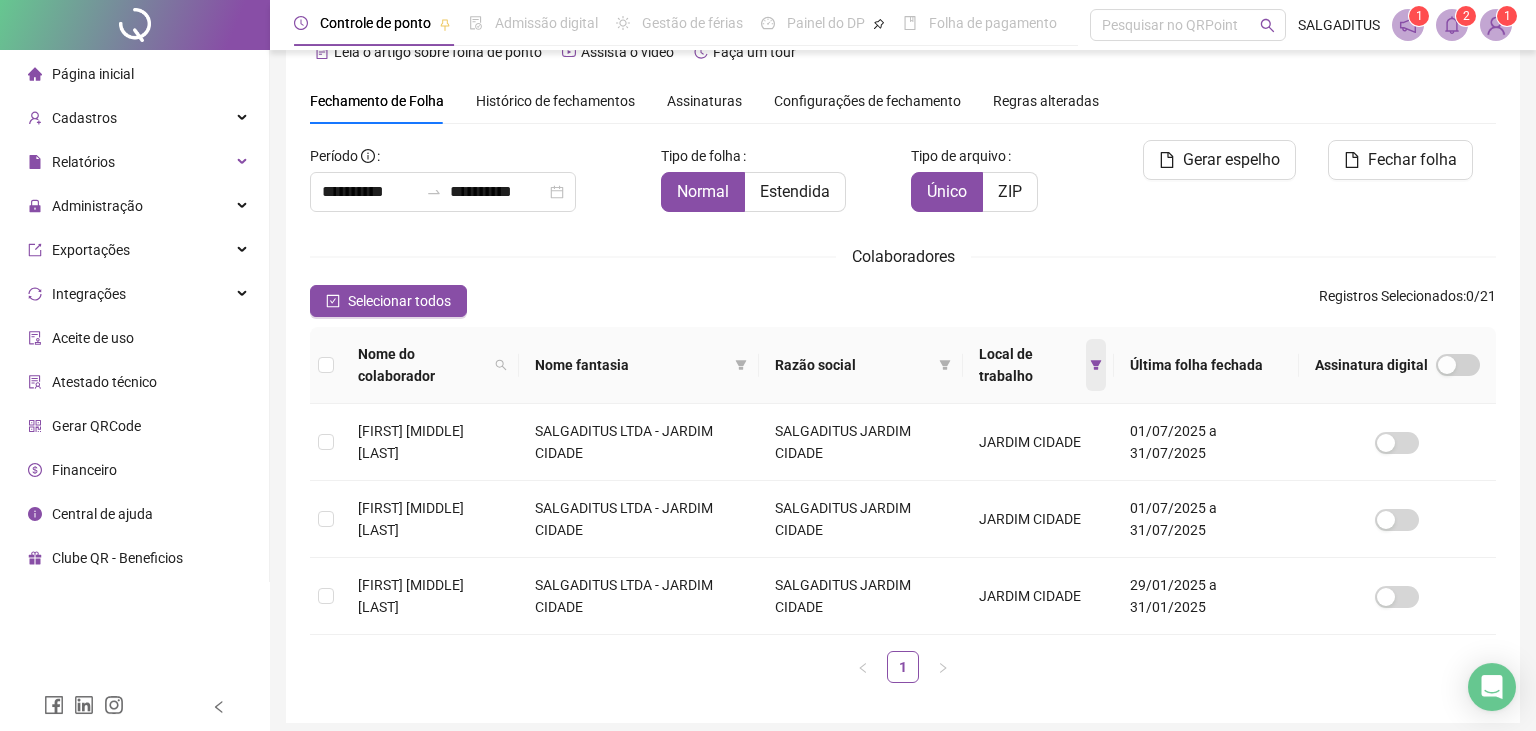drag, startPoint x: 1118, startPoint y: 357, endPoint x: 1117, endPoint y: 367, distance: 10.049875 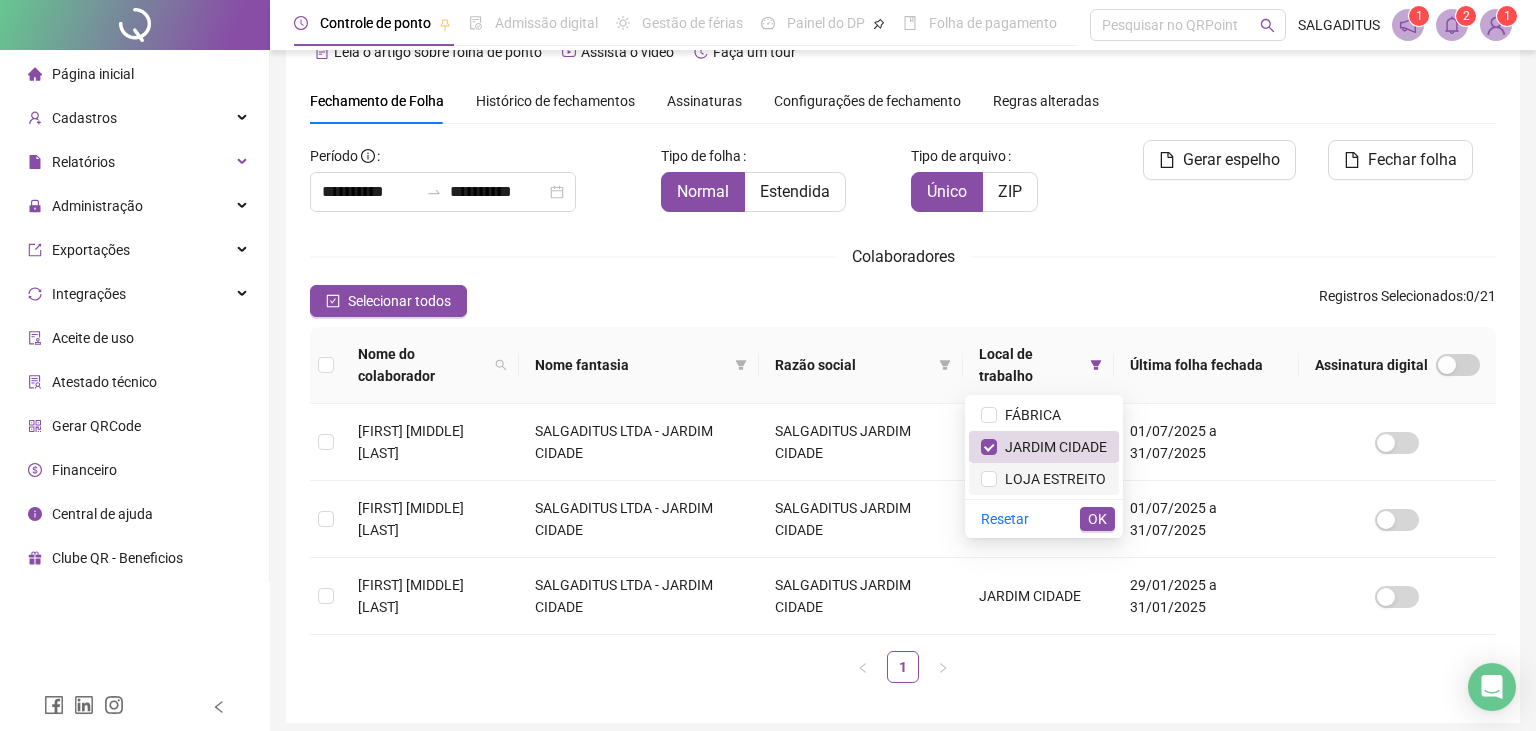 click on "LOJA ESTREITO" at bounding box center [1051, 479] 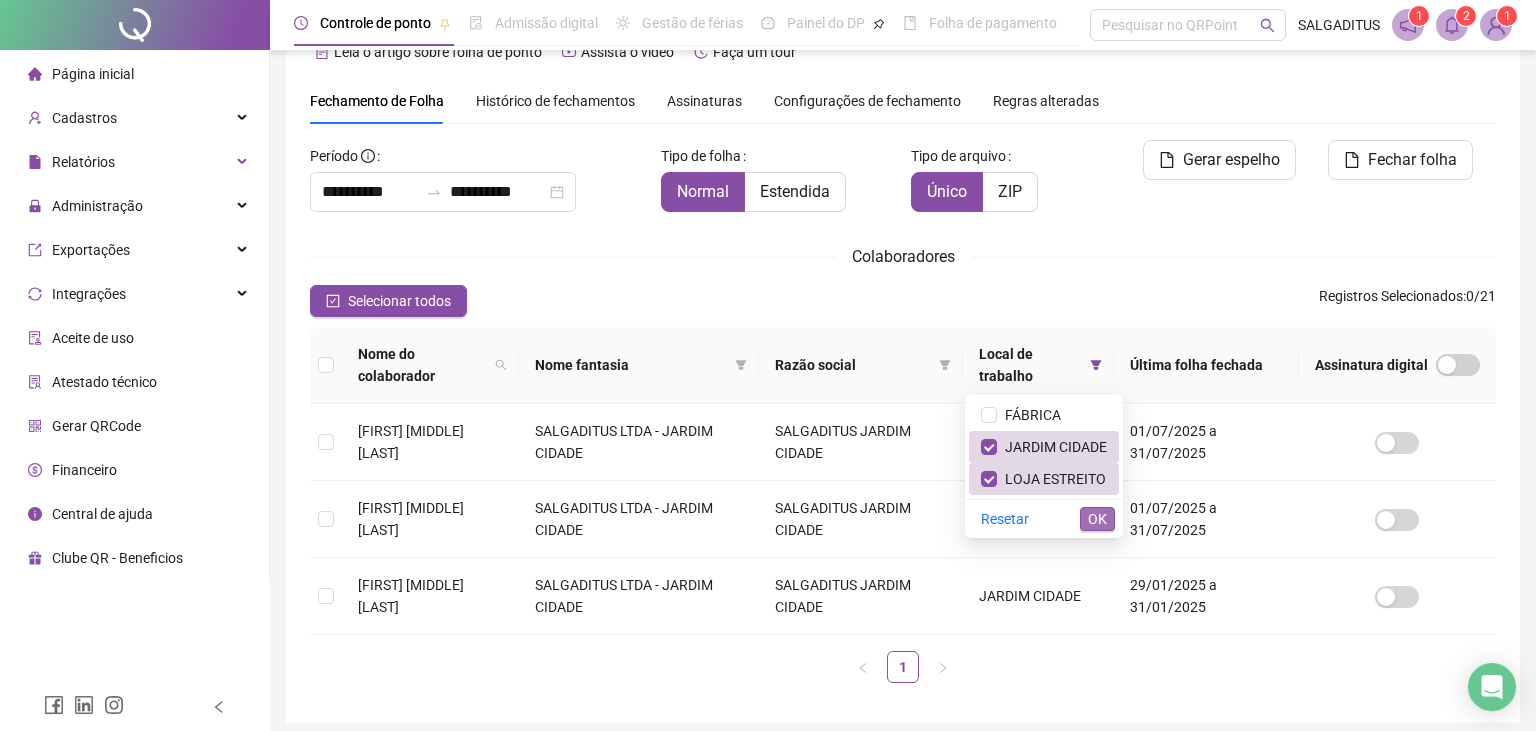 click on "OK" at bounding box center (1097, 519) 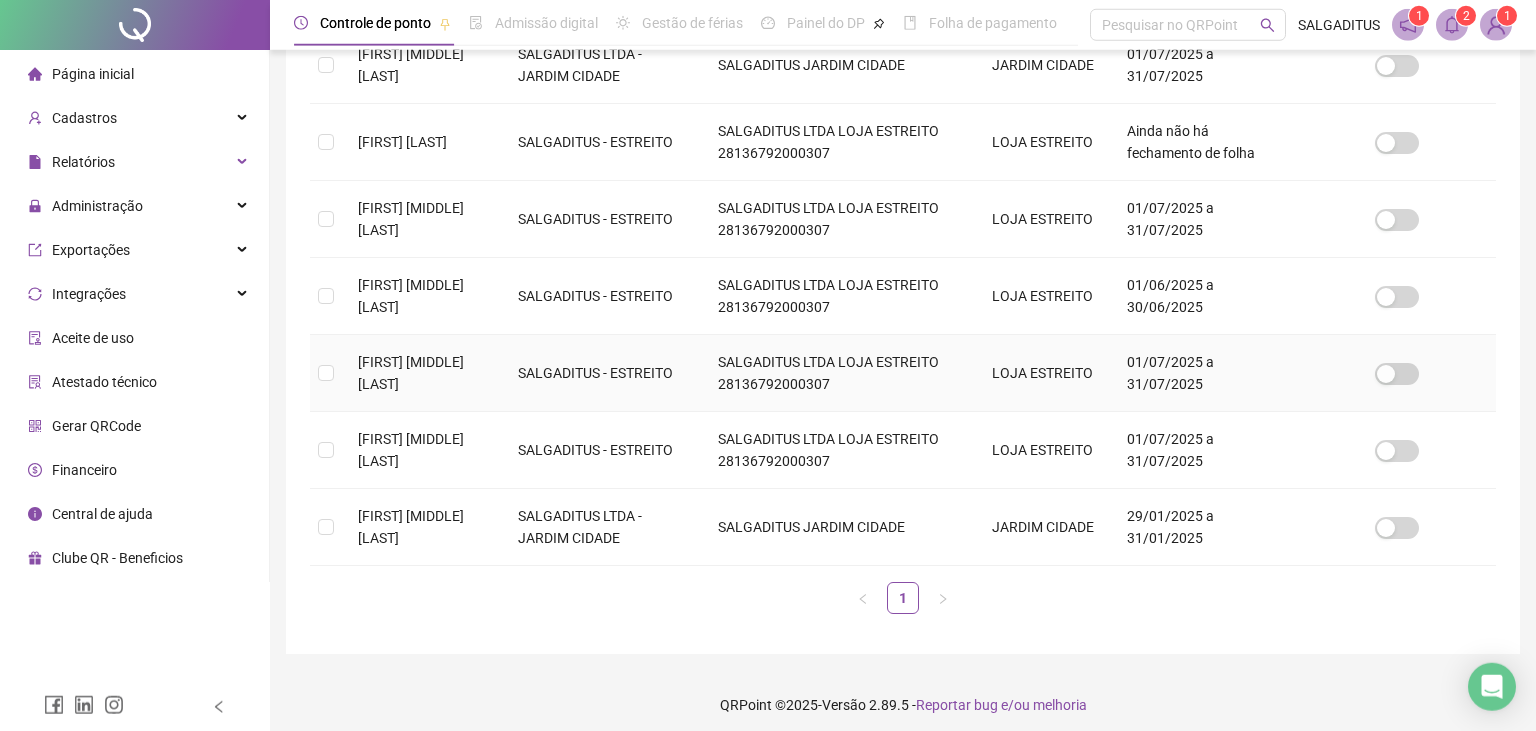 scroll, scrollTop: 658, scrollLeft: 0, axis: vertical 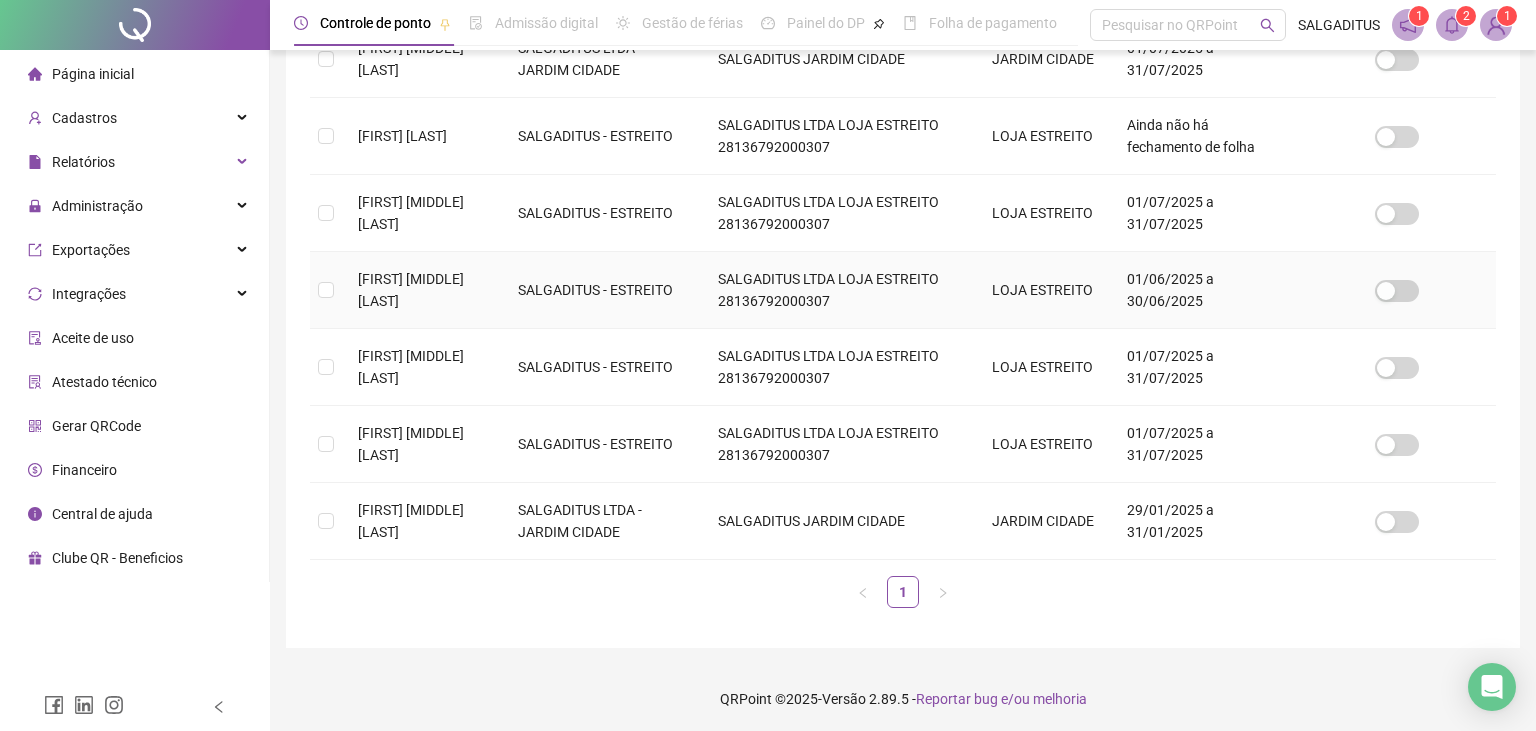 click on "[FIRST] [MIDDLE] [LAST]" at bounding box center (422, 290) 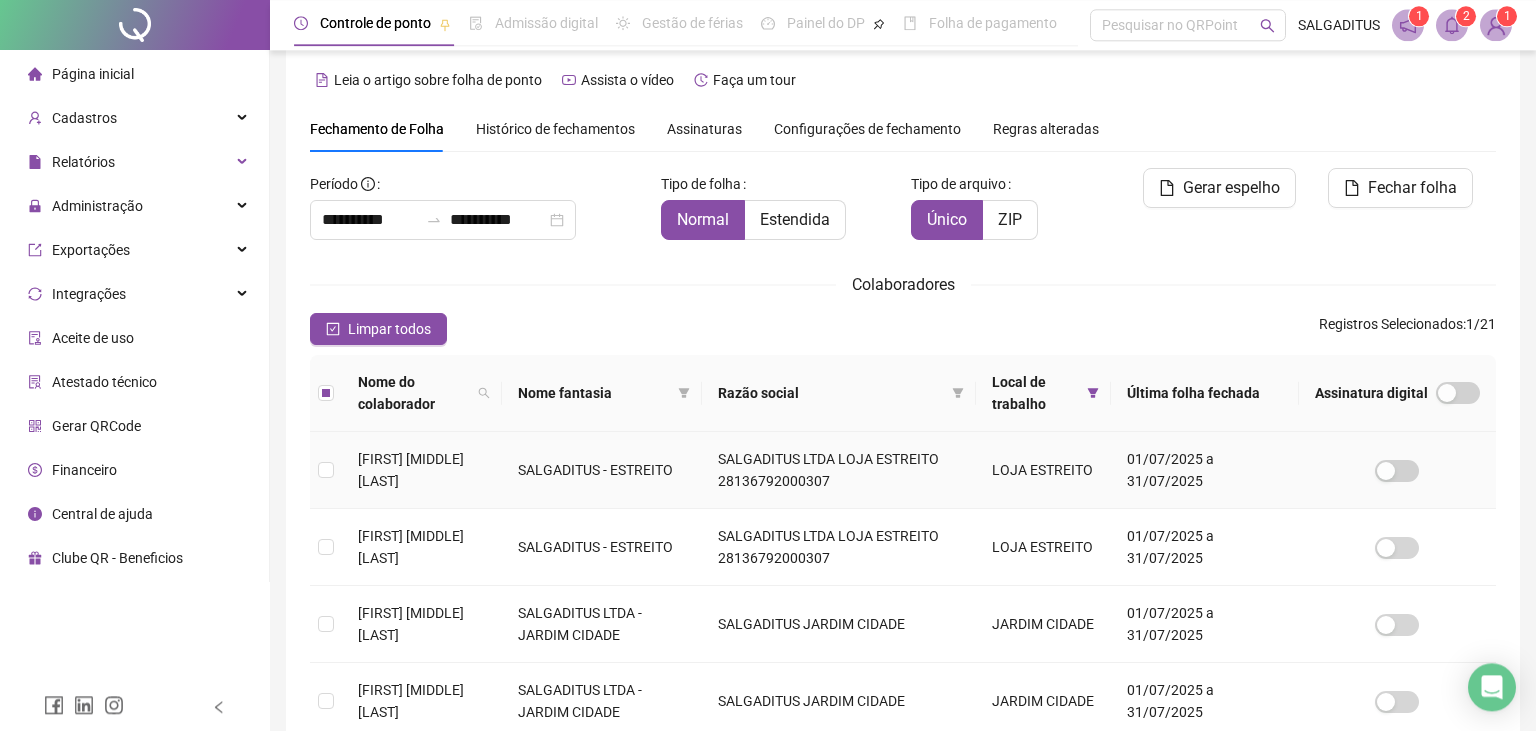 scroll, scrollTop: 0, scrollLeft: 0, axis: both 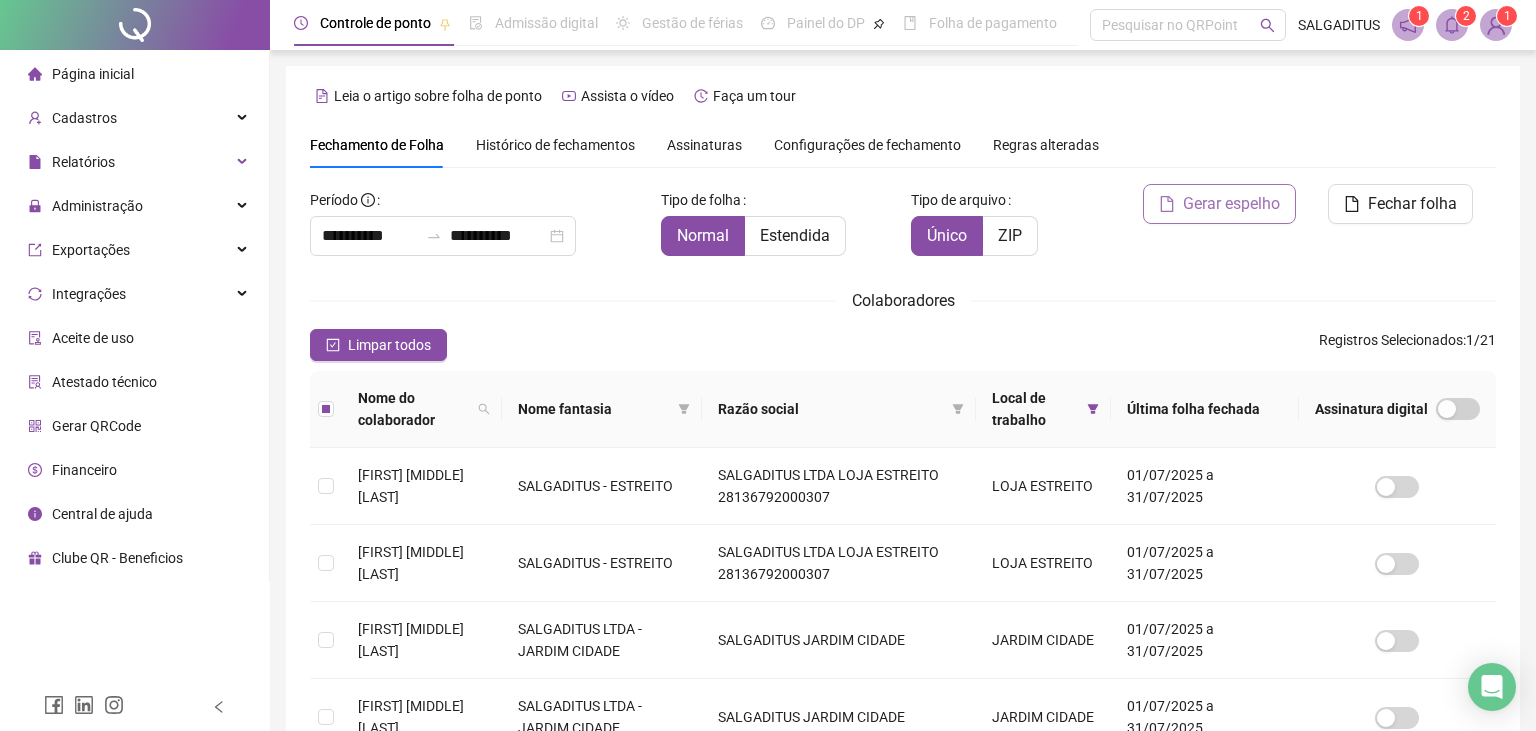 click on "Gerar espelho" at bounding box center [1219, 204] 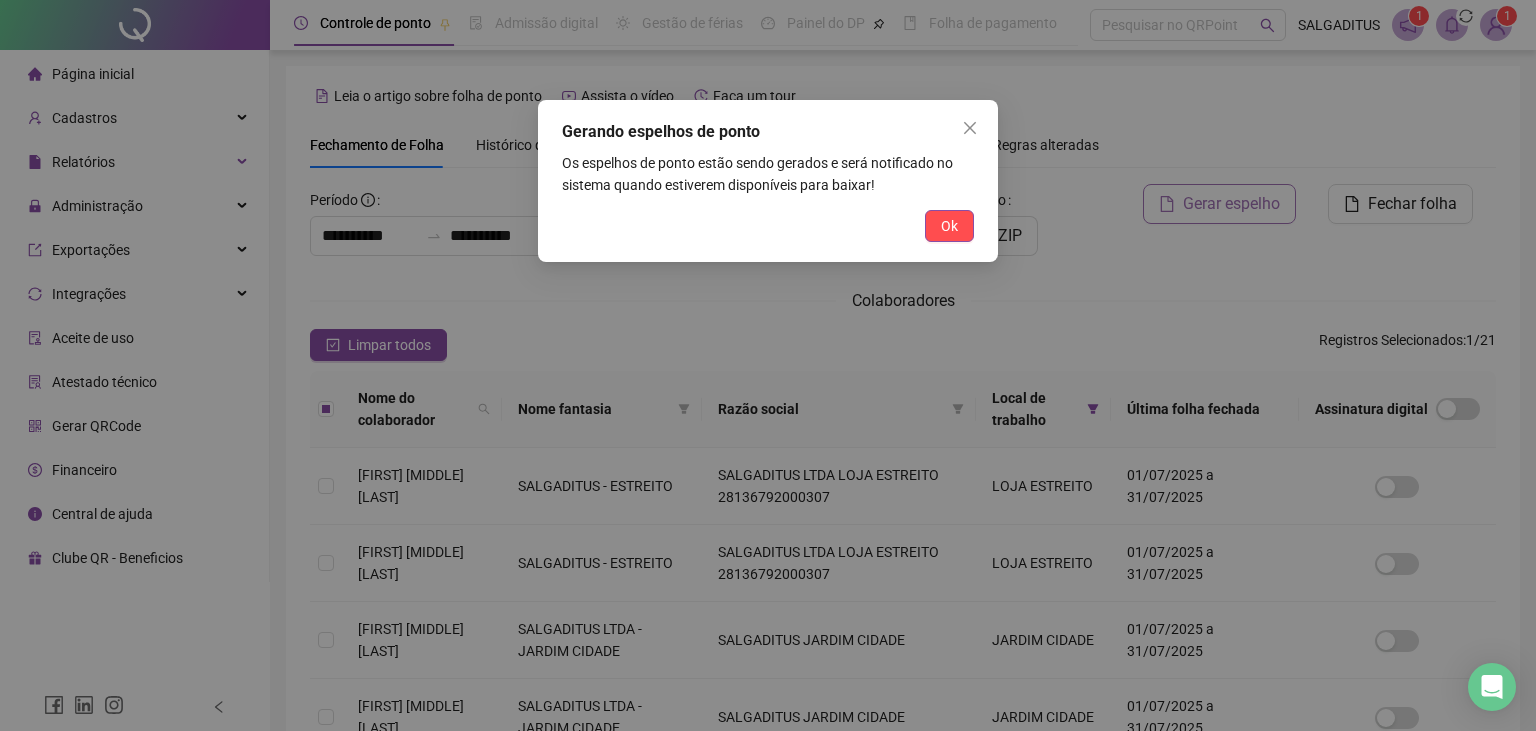 scroll, scrollTop: 44, scrollLeft: 0, axis: vertical 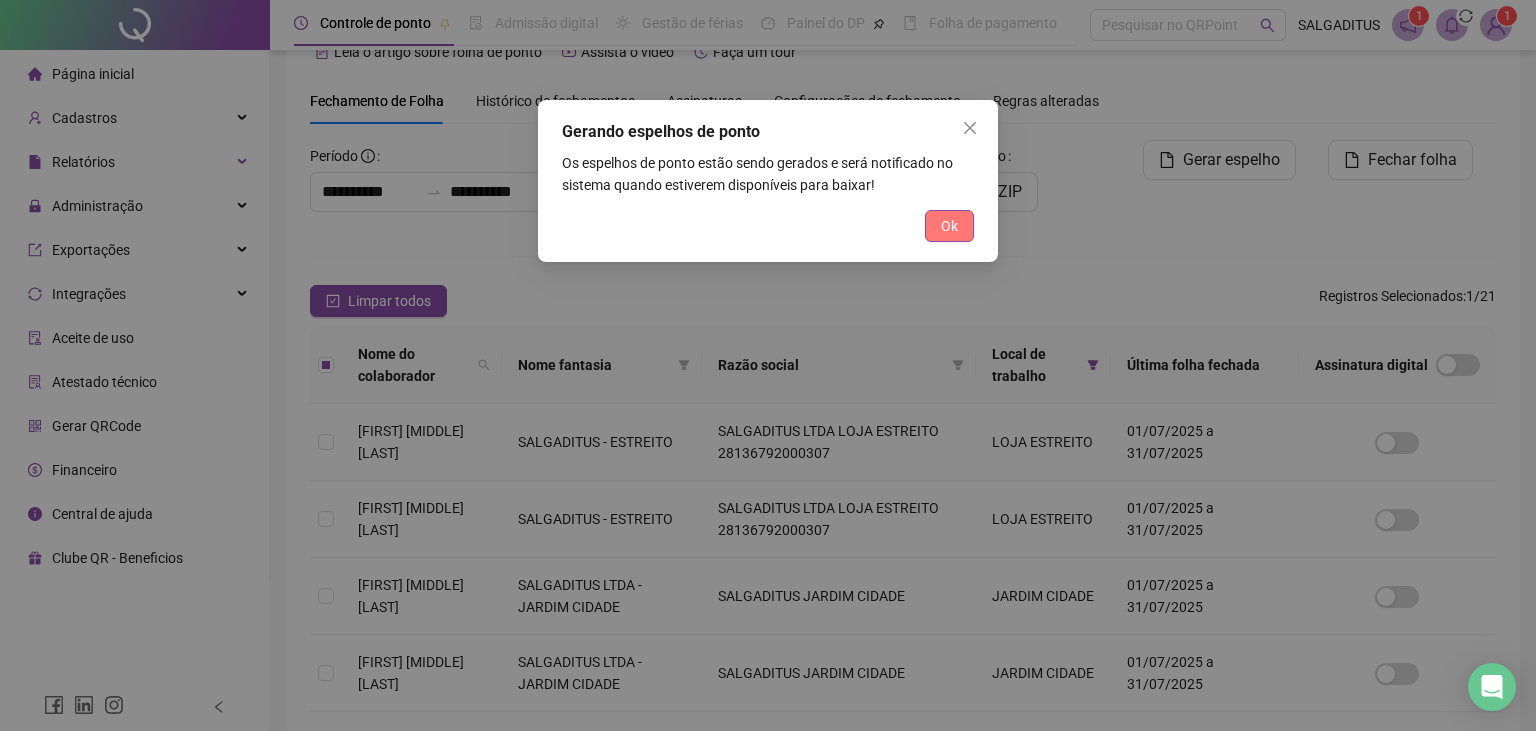 click on "Ok" at bounding box center [949, 226] 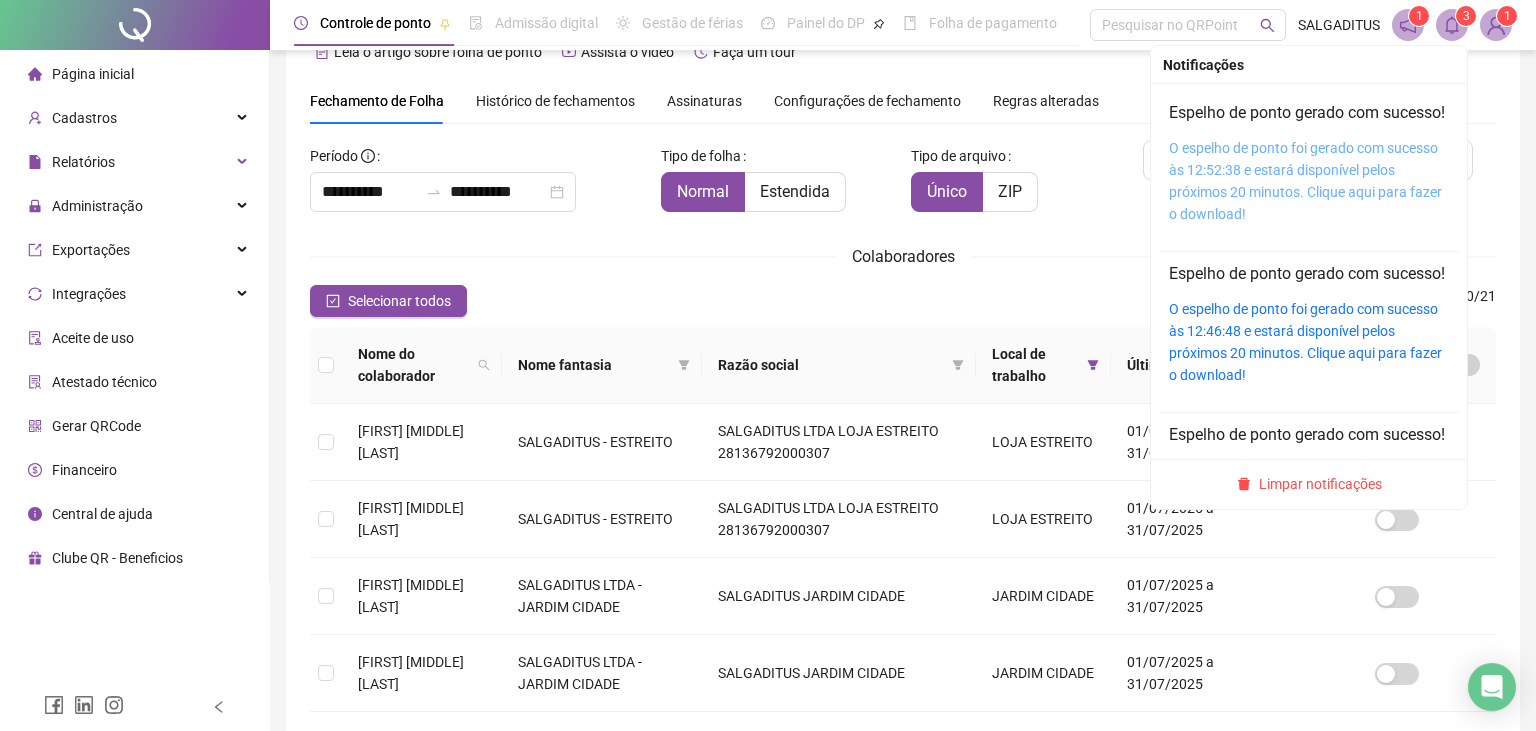 click on "O espelho de ponto foi gerado com sucesso às 12:52:38 e estará disponível pelos próximos 20 minutos.
Clique aqui para fazer o download!" at bounding box center [1305, 181] 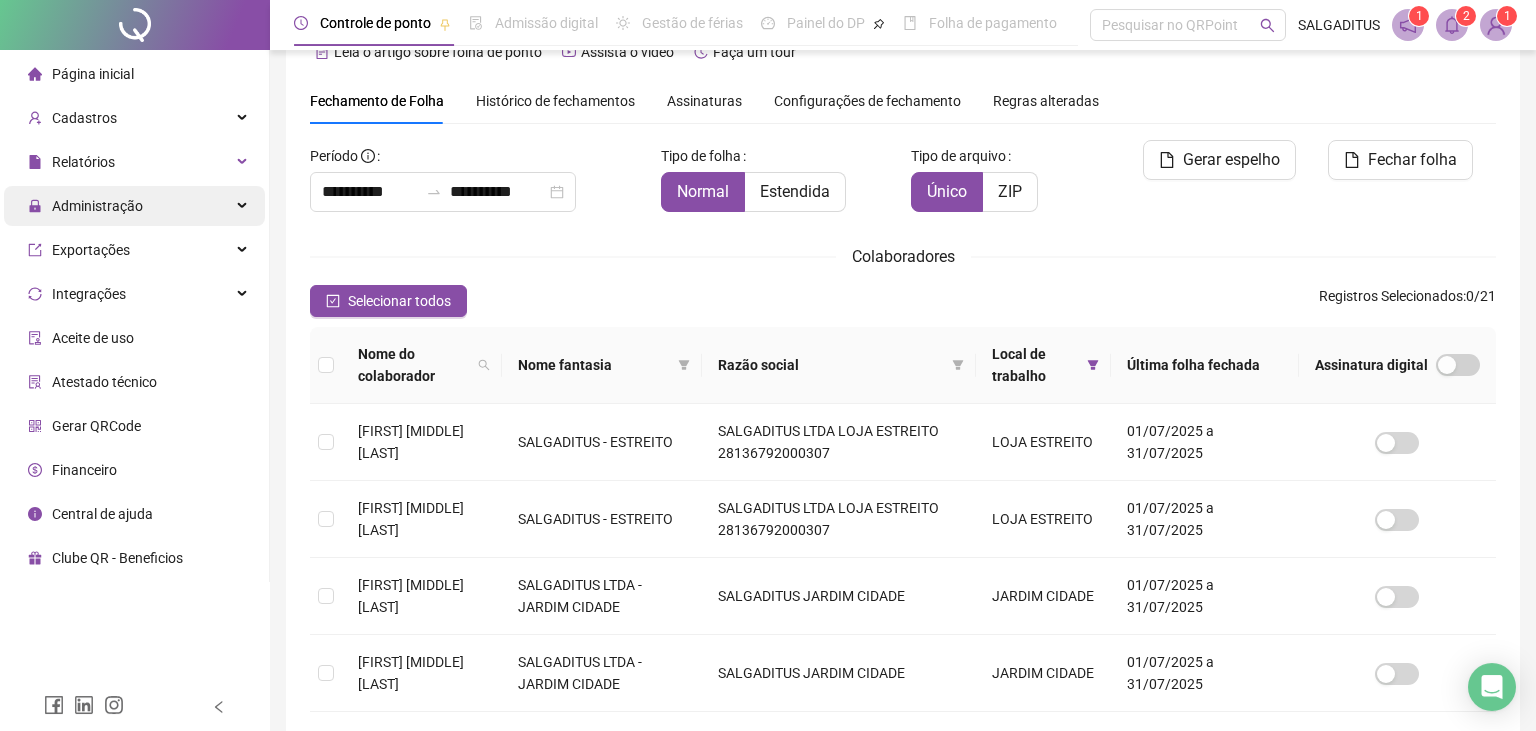 click on "Administração" at bounding box center (134, 206) 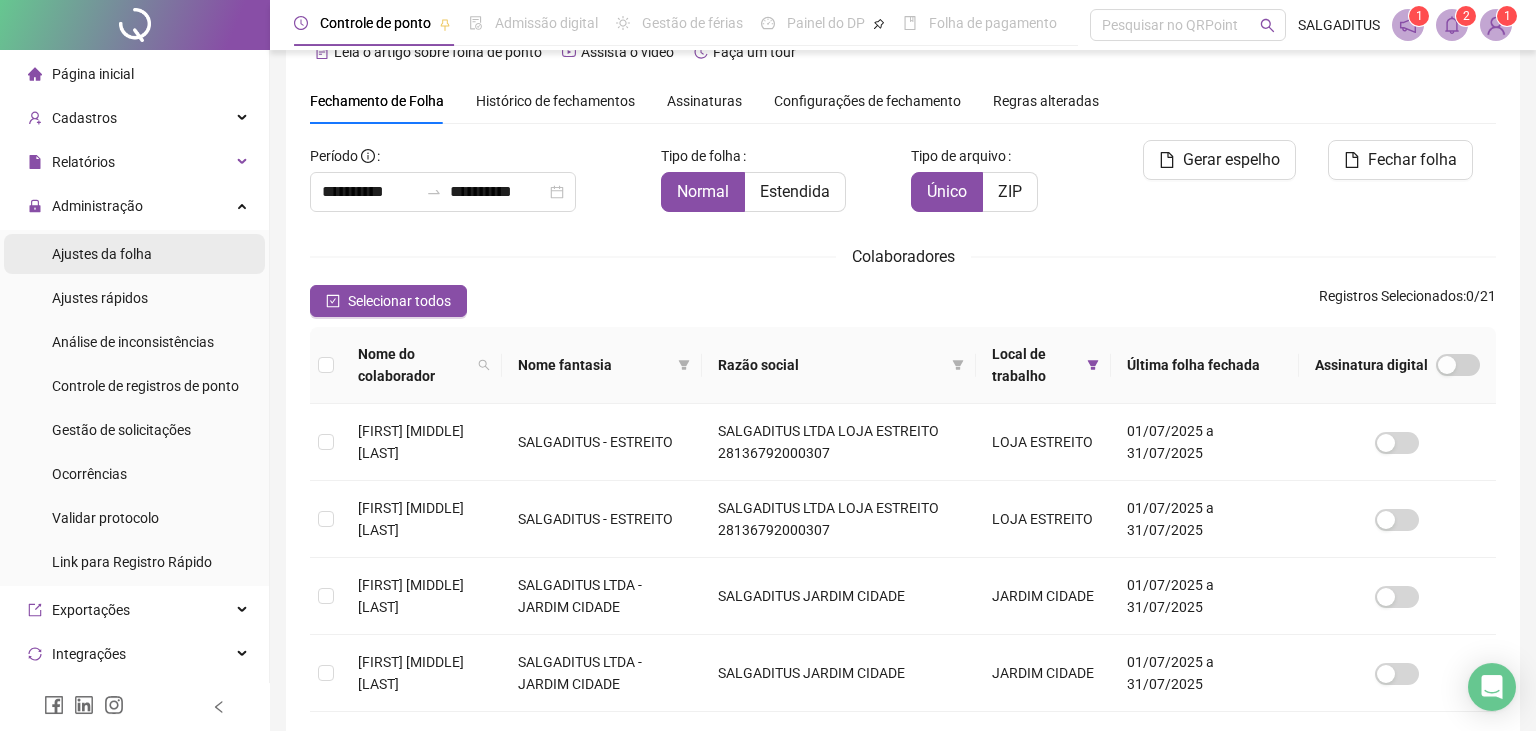 click on "Ajustes da folha" at bounding box center [134, 254] 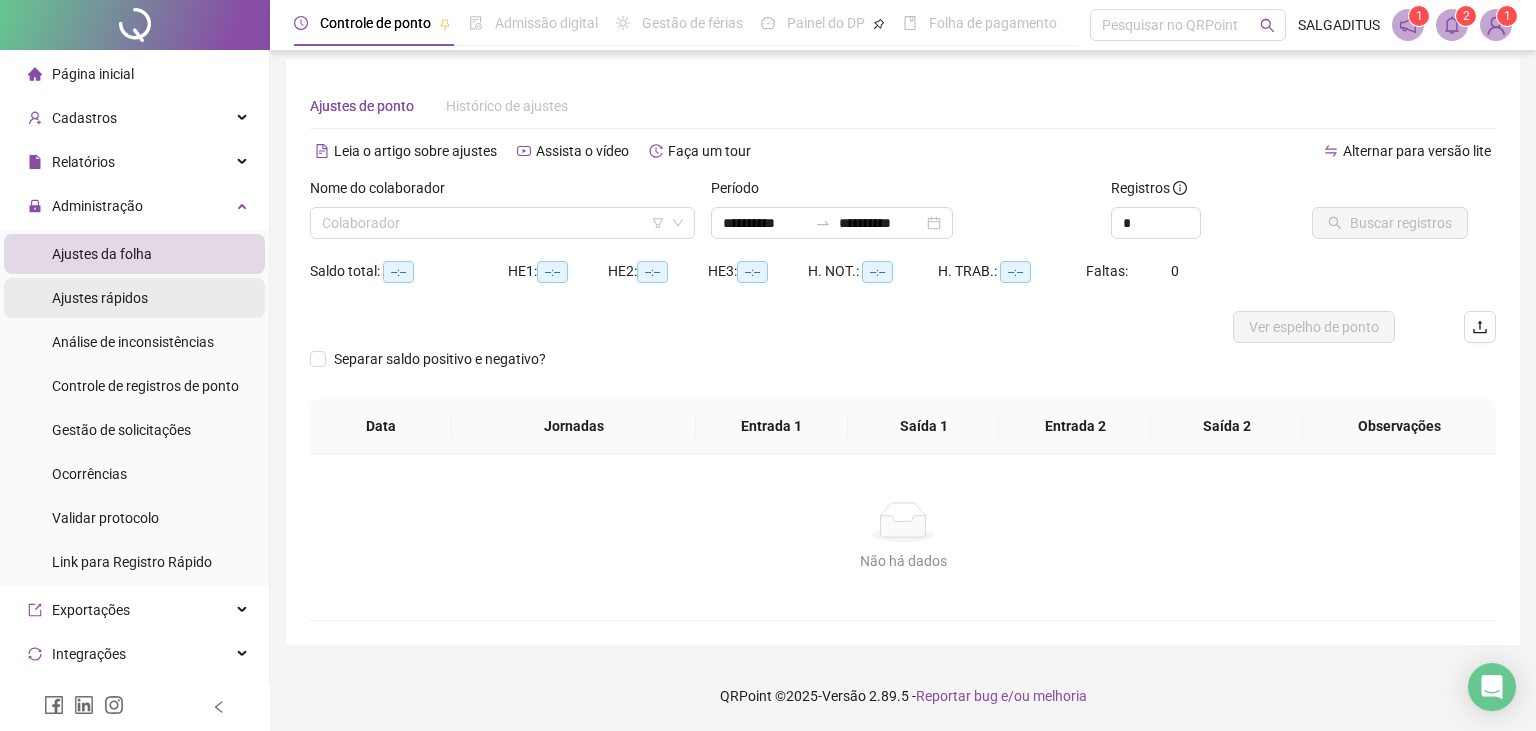 scroll, scrollTop: 6, scrollLeft: 0, axis: vertical 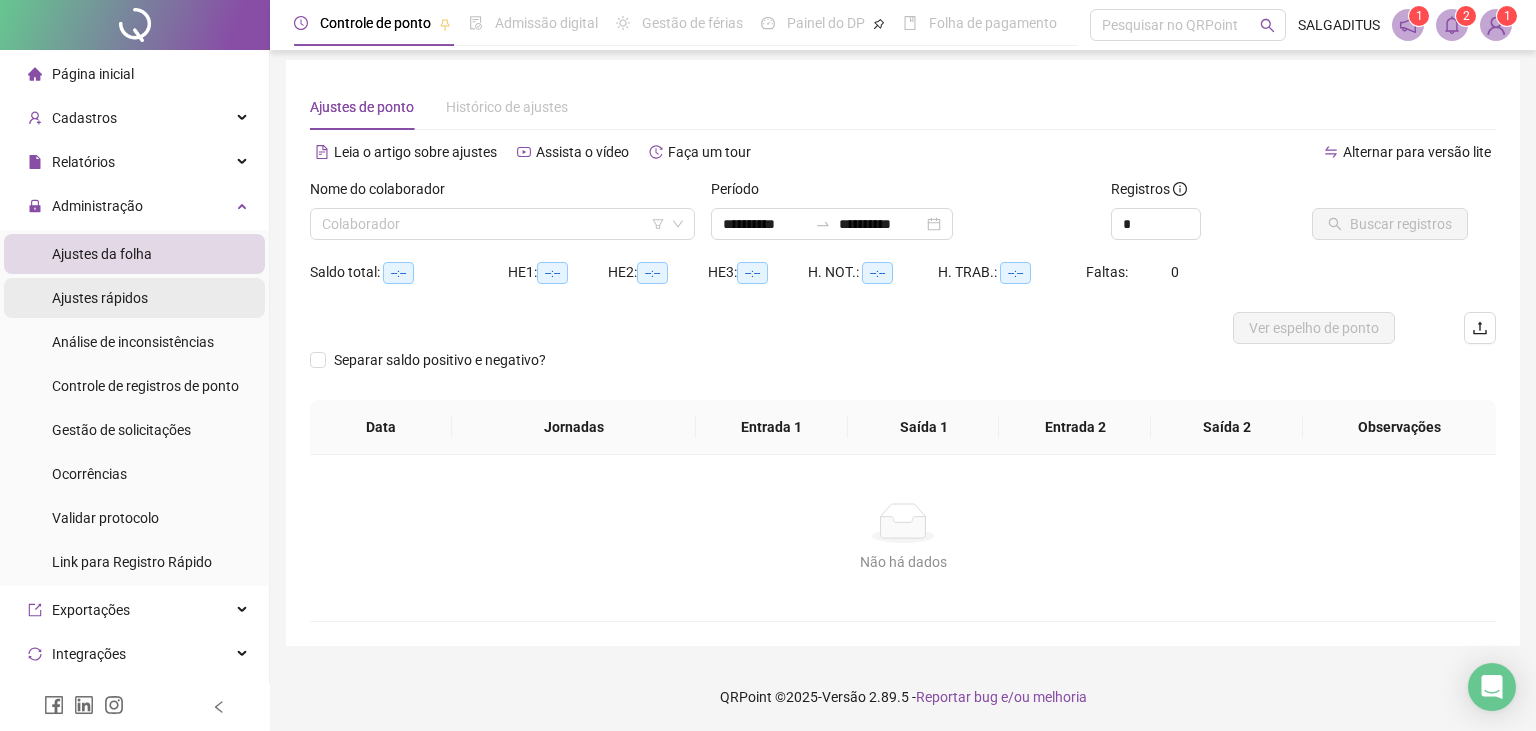 click on "Ajustes rápidos" at bounding box center [134, 298] 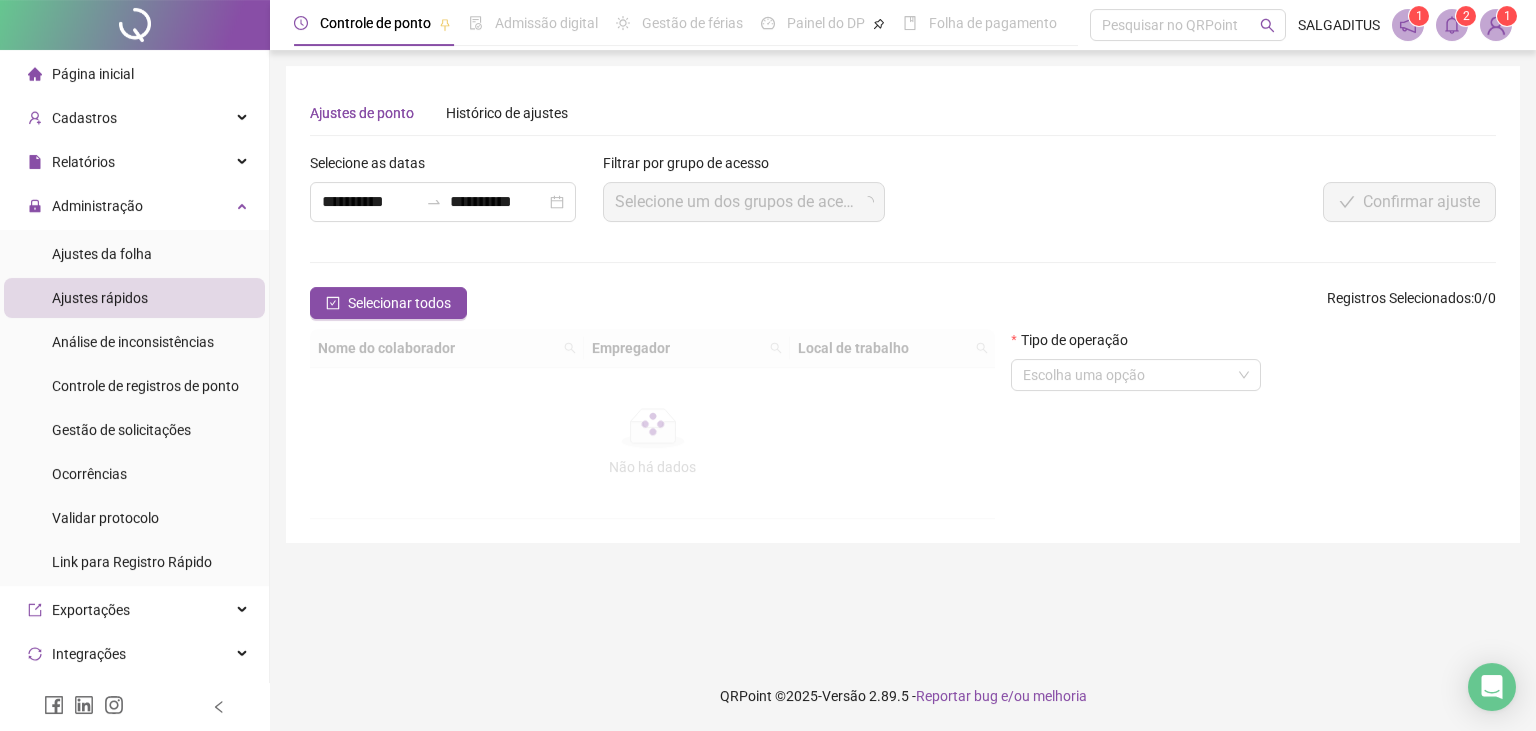 scroll, scrollTop: 0, scrollLeft: 0, axis: both 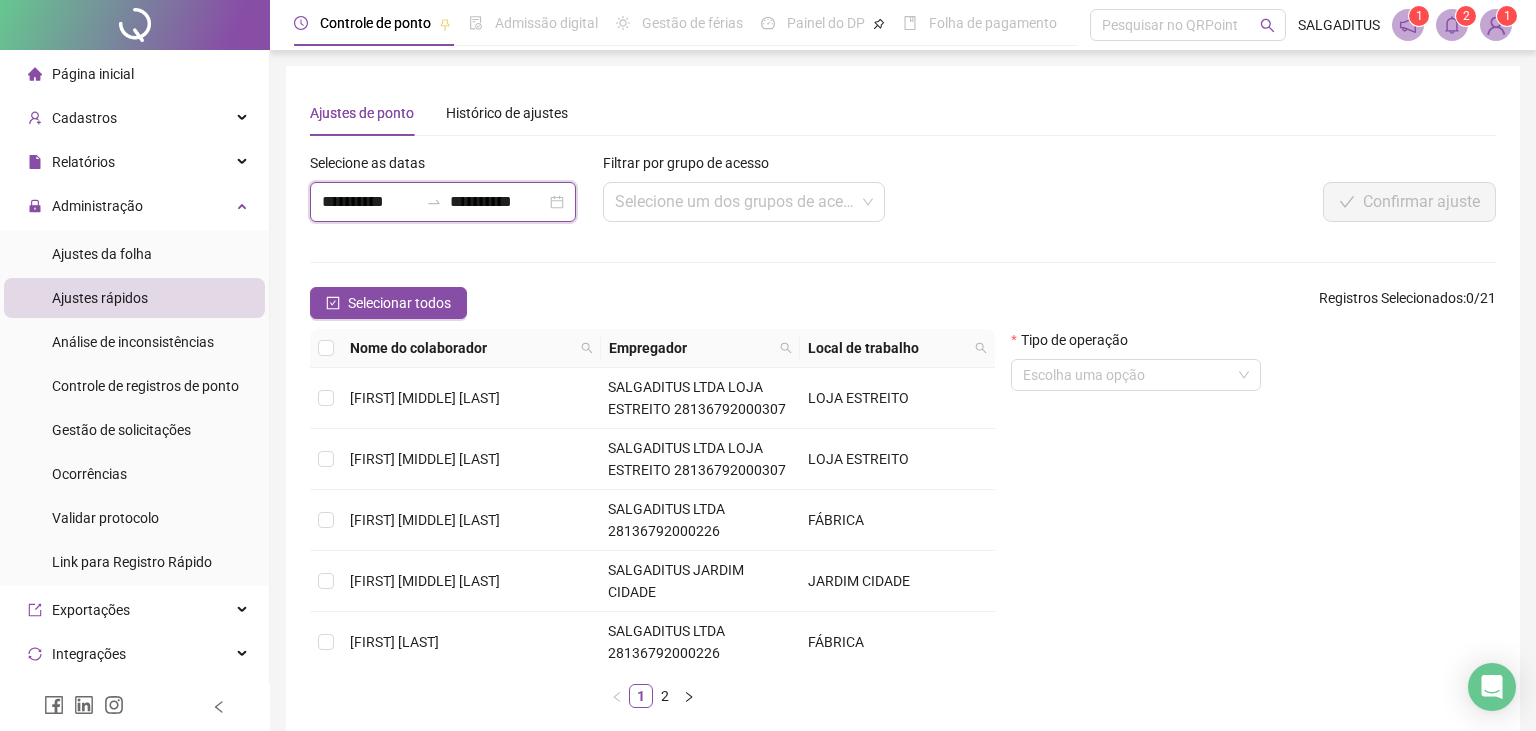 click on "**********" at bounding box center [370, 202] 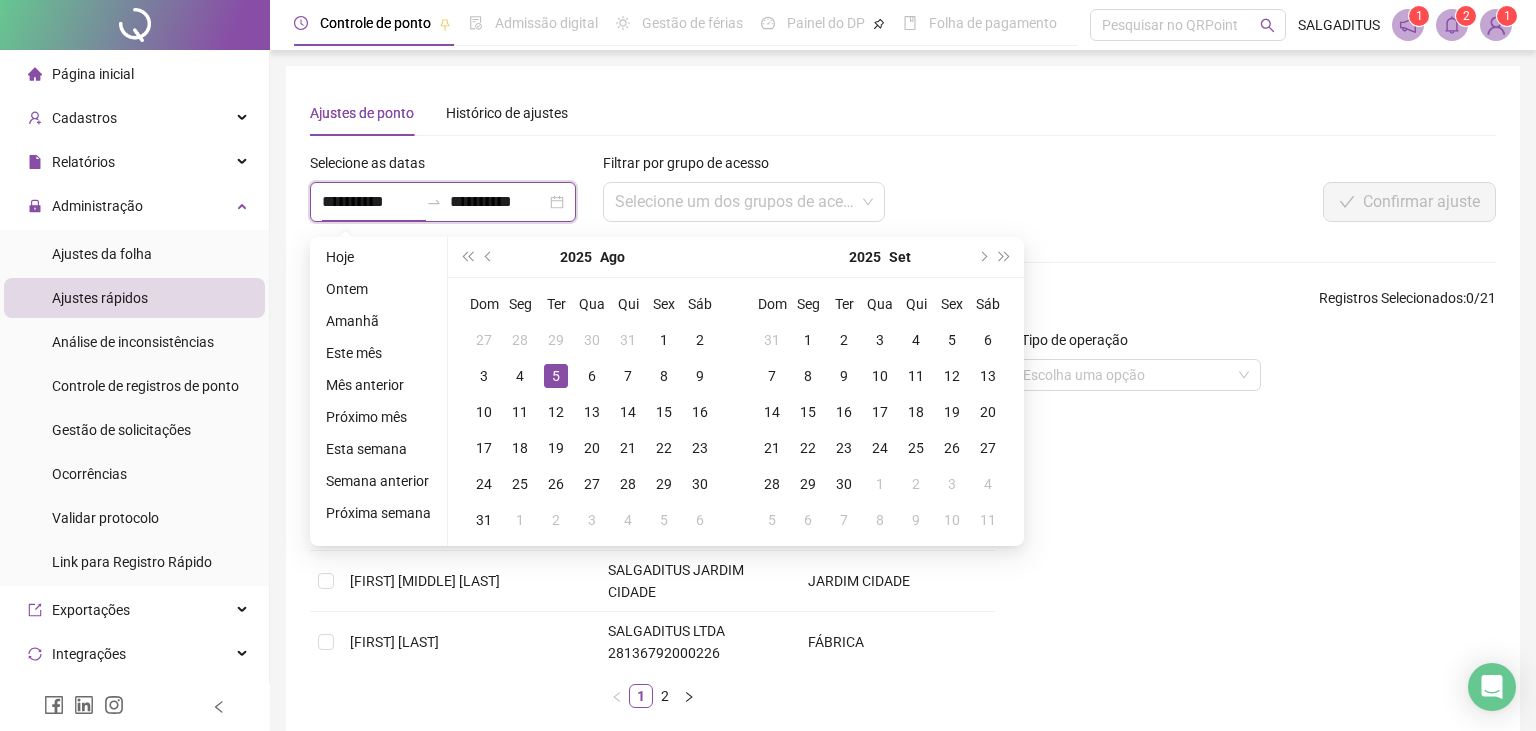 click on "**********" at bounding box center [370, 202] 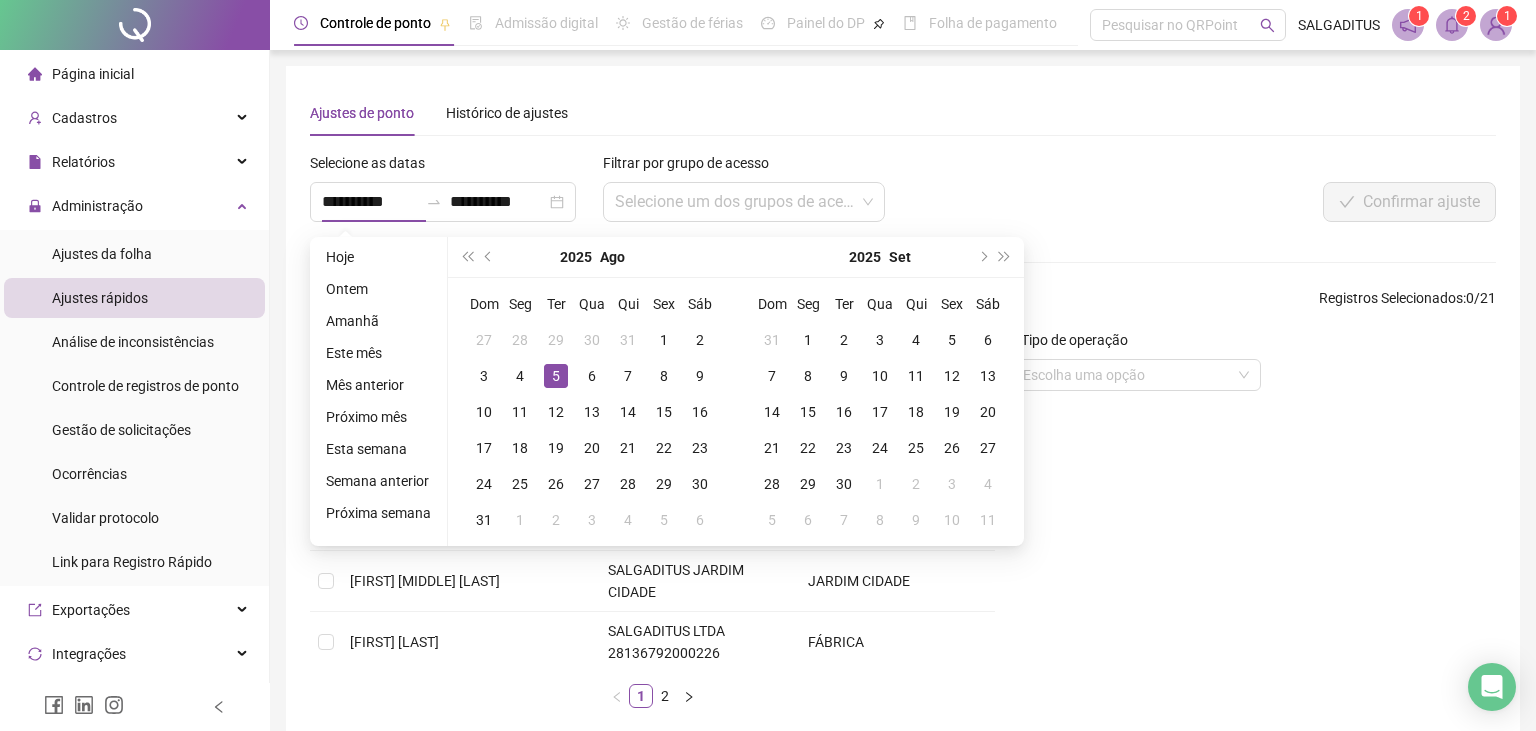 click on "Confirmar ajuste" at bounding box center (1249, 202) 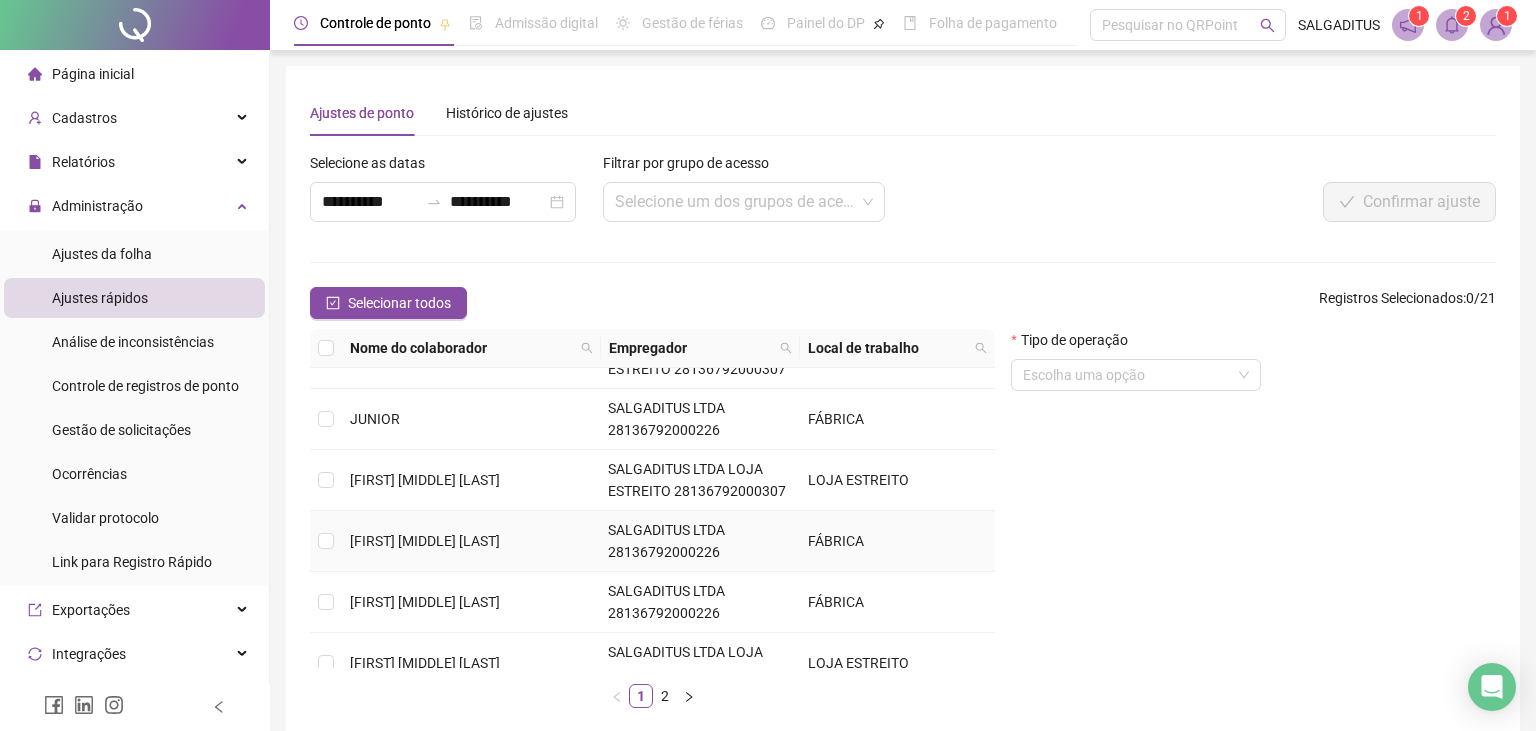 scroll, scrollTop: 568, scrollLeft: 0, axis: vertical 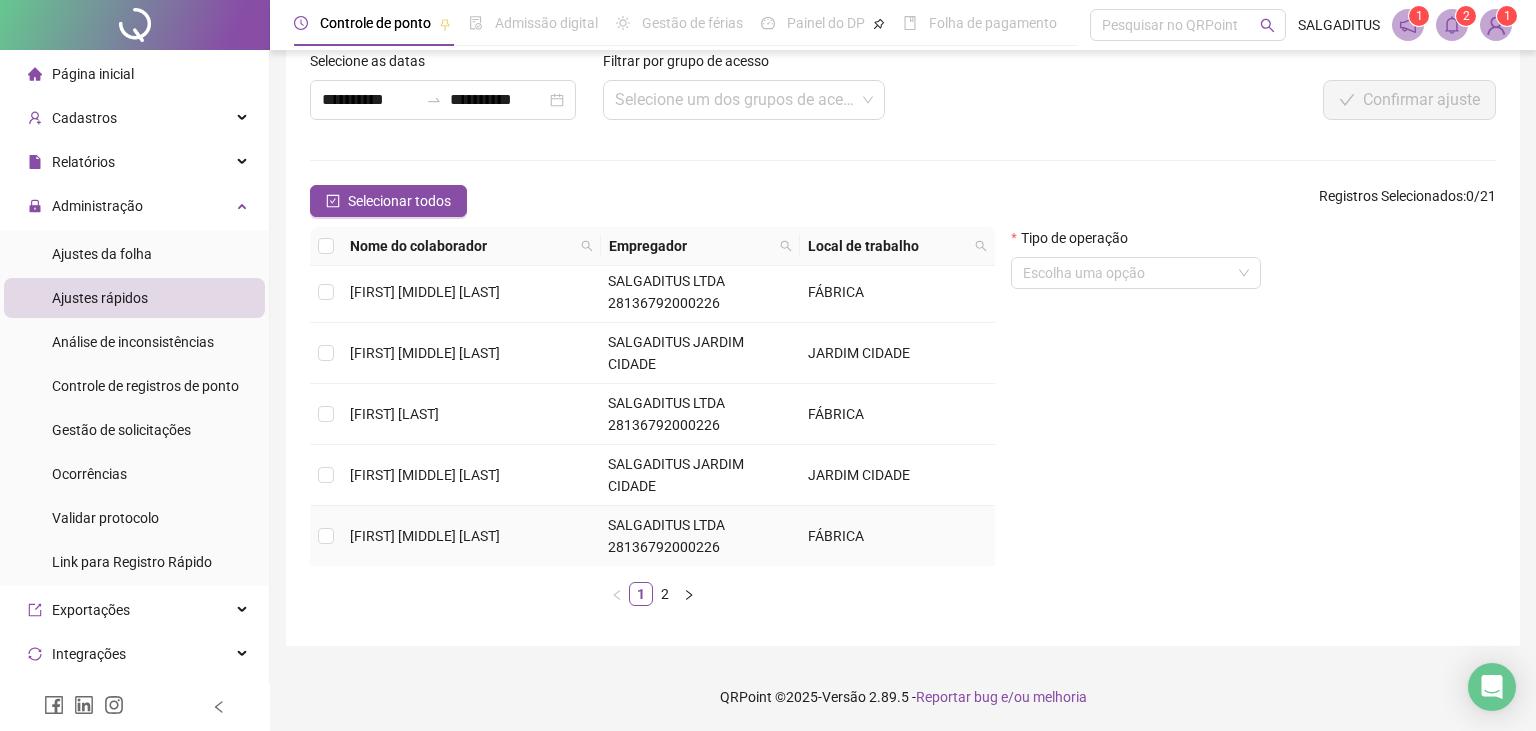 click on "[FIRST] [MIDDLE] [LAST]" at bounding box center [471, 536] 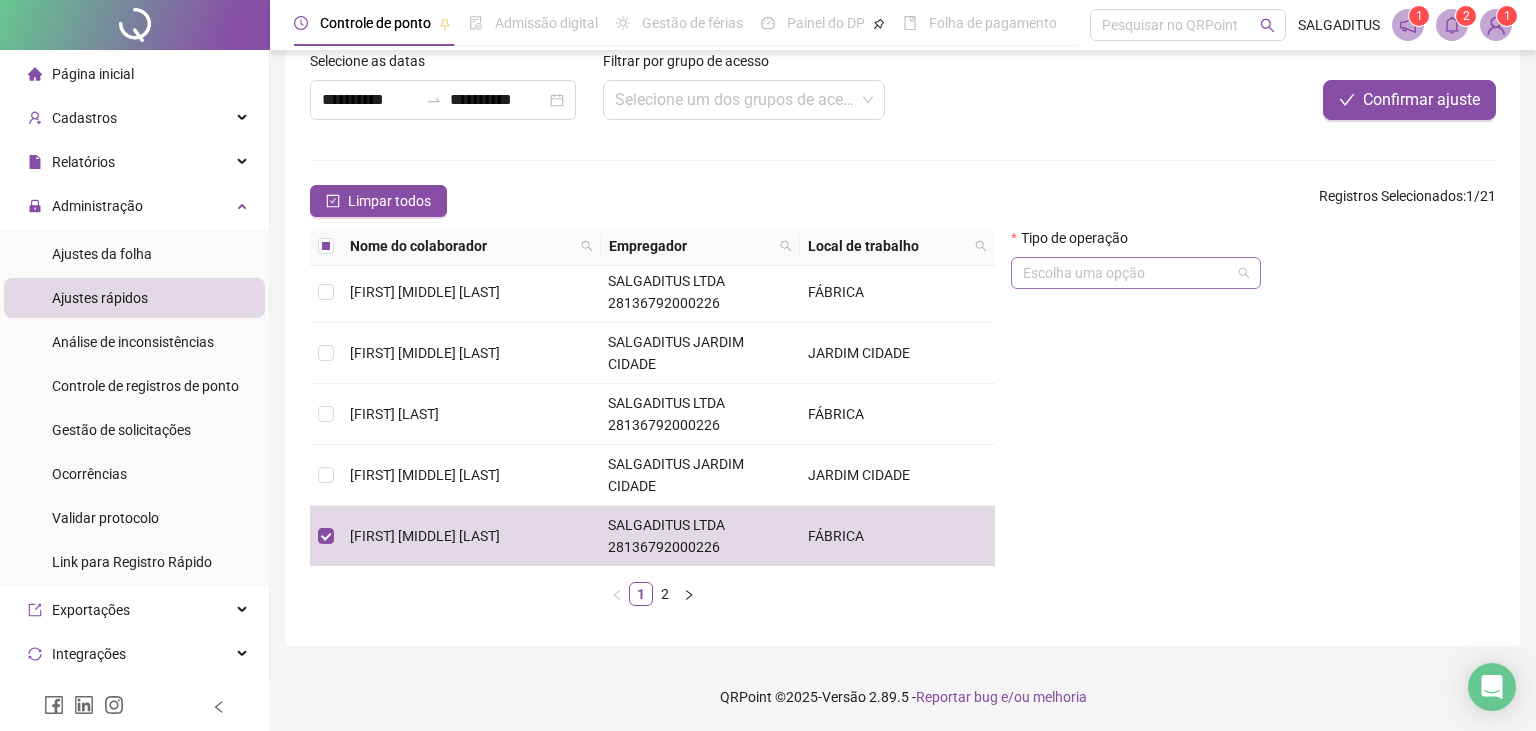 click at bounding box center [1127, 273] 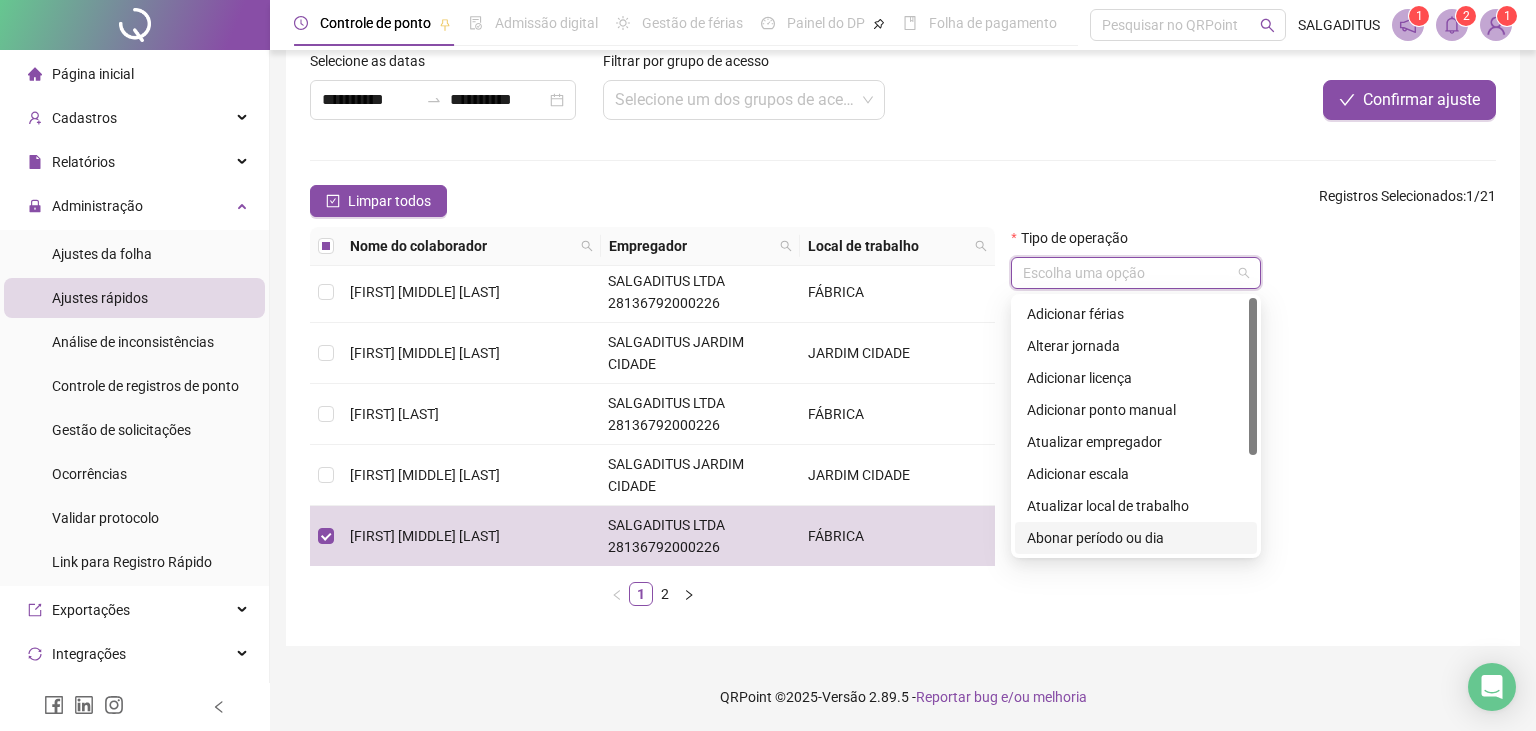 click on "Abonar período ou dia" at bounding box center (1136, 538) 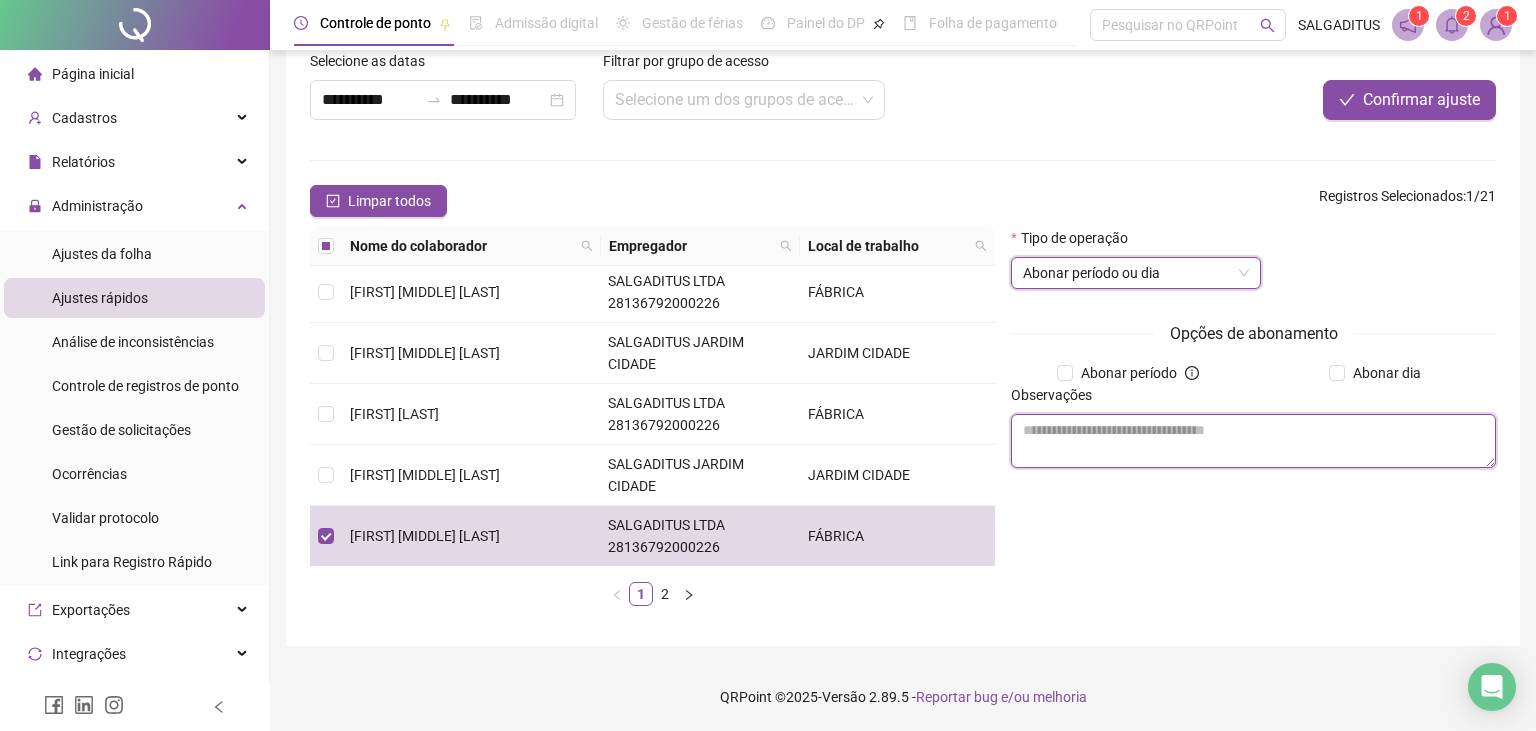 click at bounding box center (1253, 441) 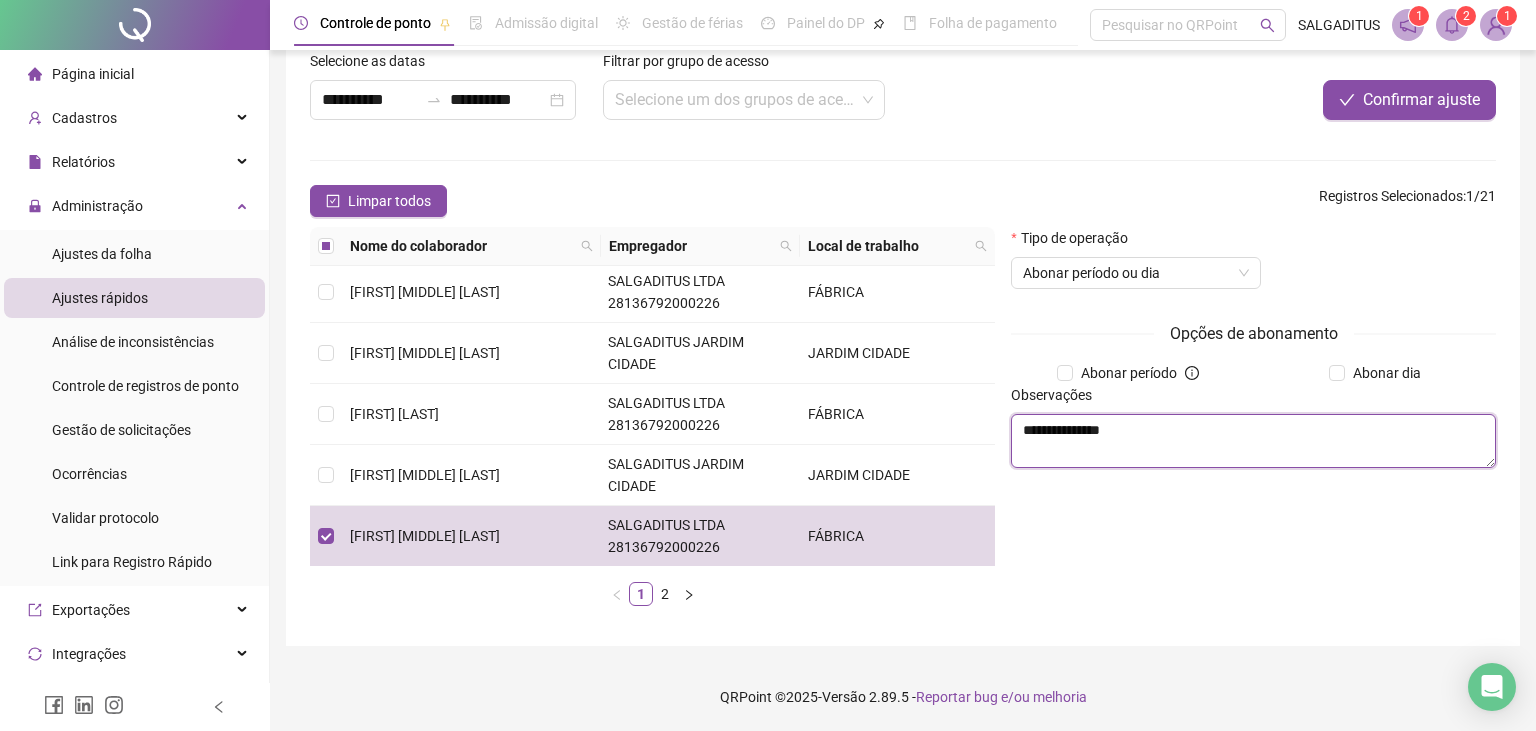 type on "**********" 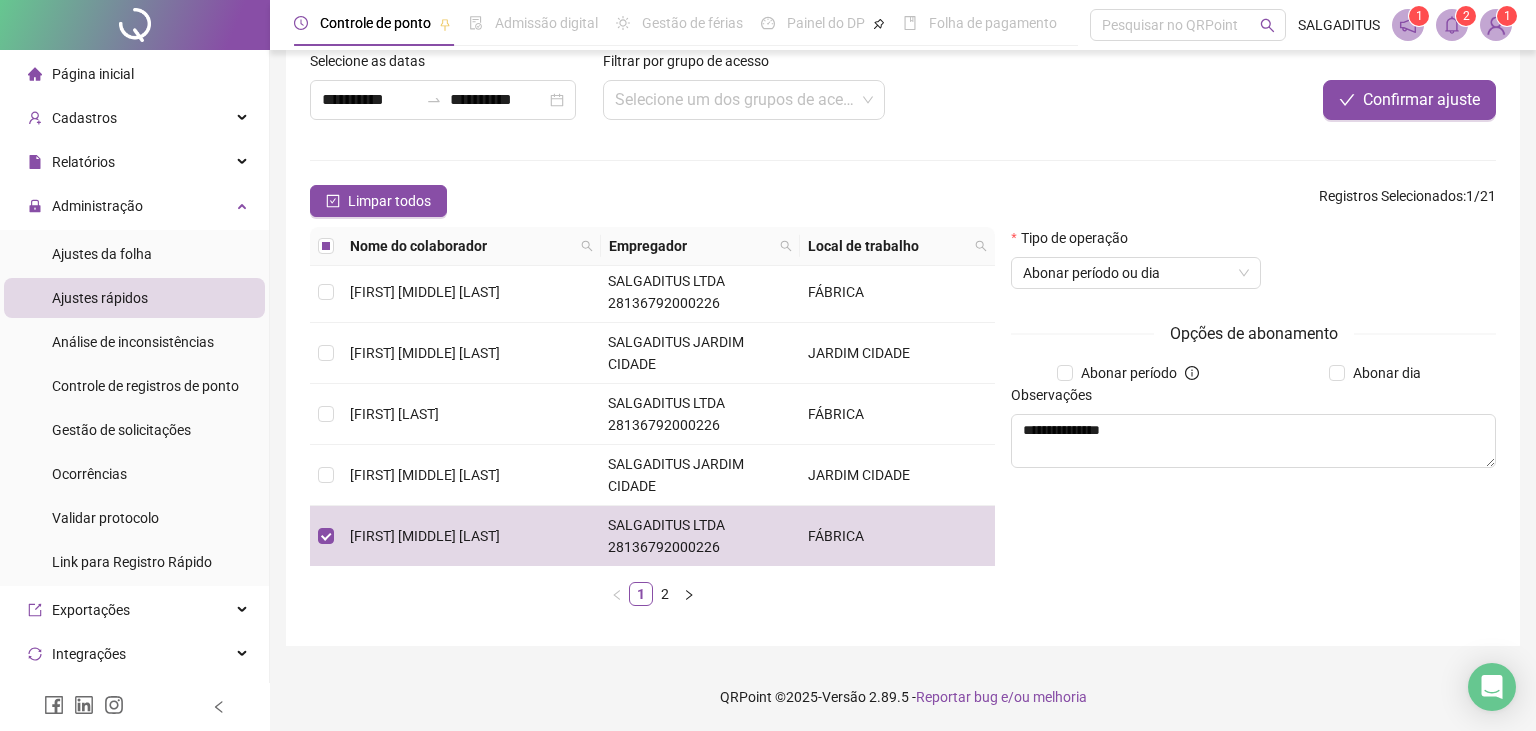 click on "Observações" at bounding box center [1253, 399] 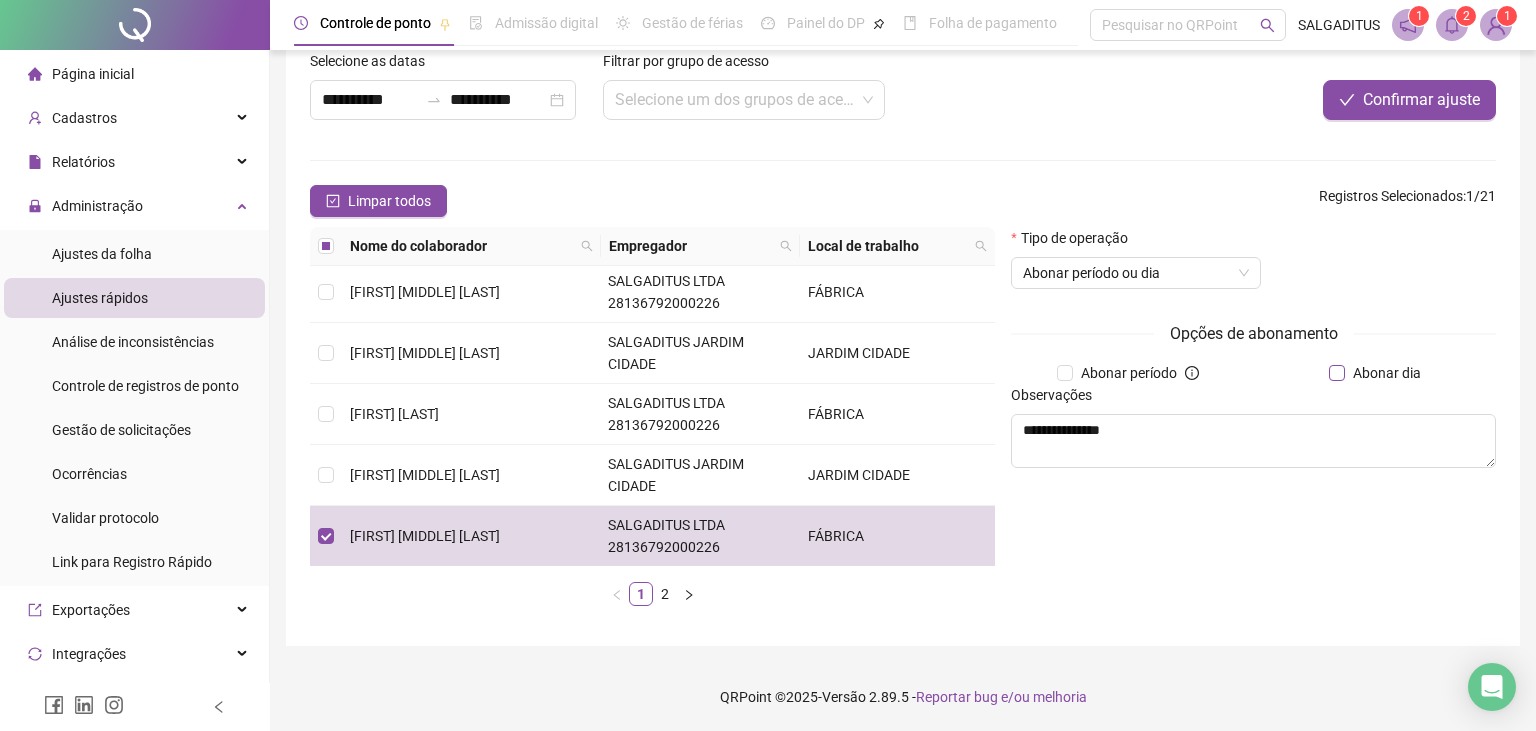 click on "Abonar dia" at bounding box center [1387, 373] 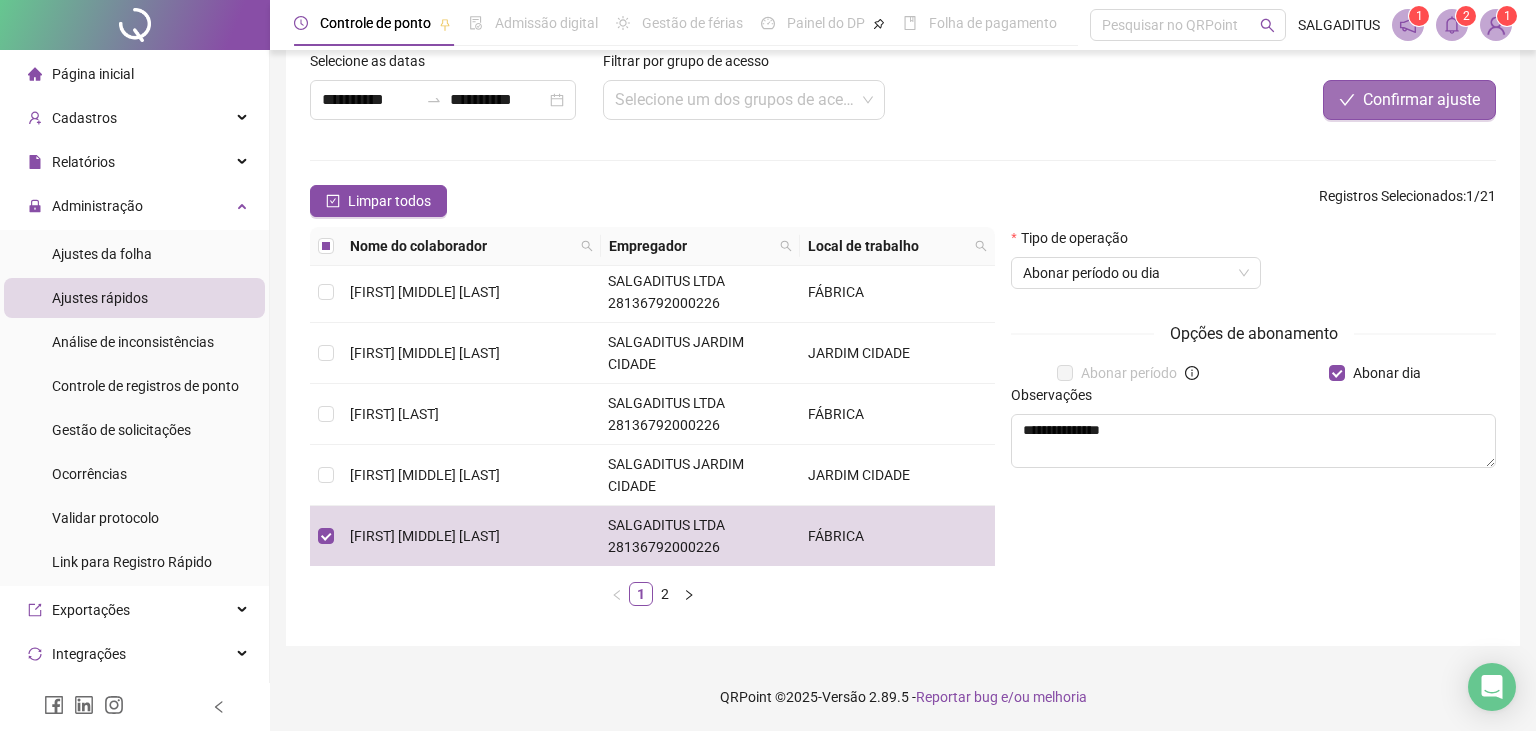 click on "Confirmar ajuste" at bounding box center [1409, 100] 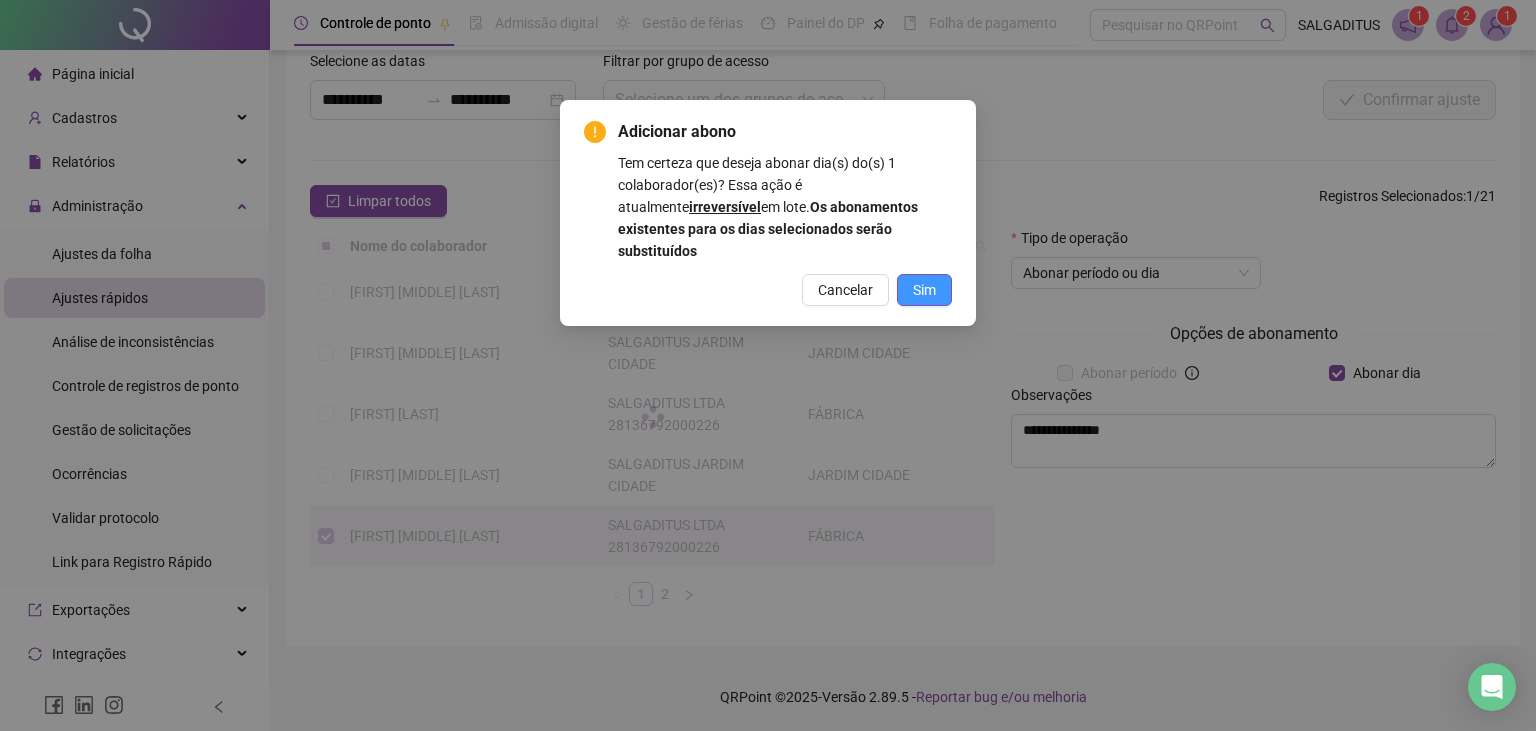 drag, startPoint x: 958, startPoint y: 297, endPoint x: 939, endPoint y: 280, distance: 25.495098 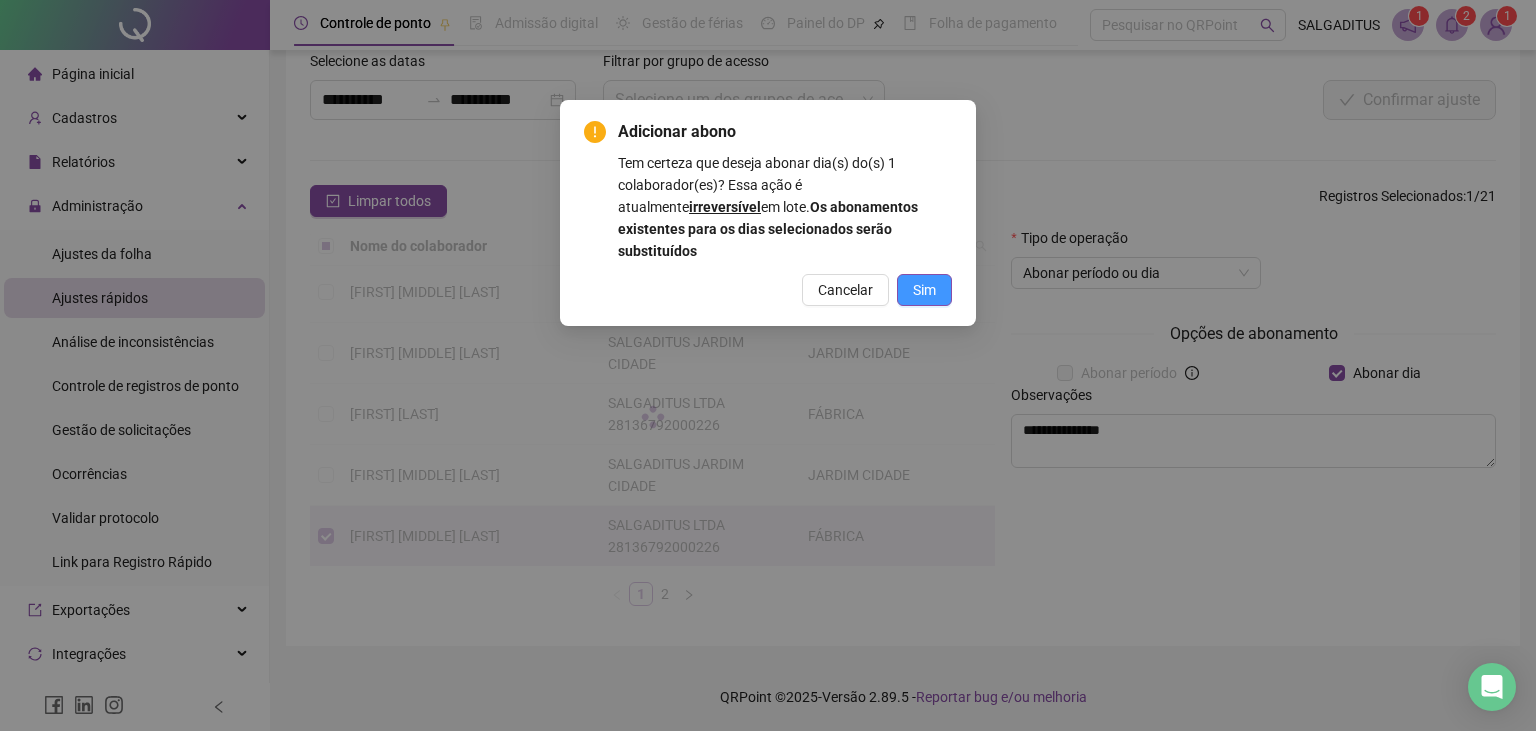 click on "Sim" at bounding box center (924, 290) 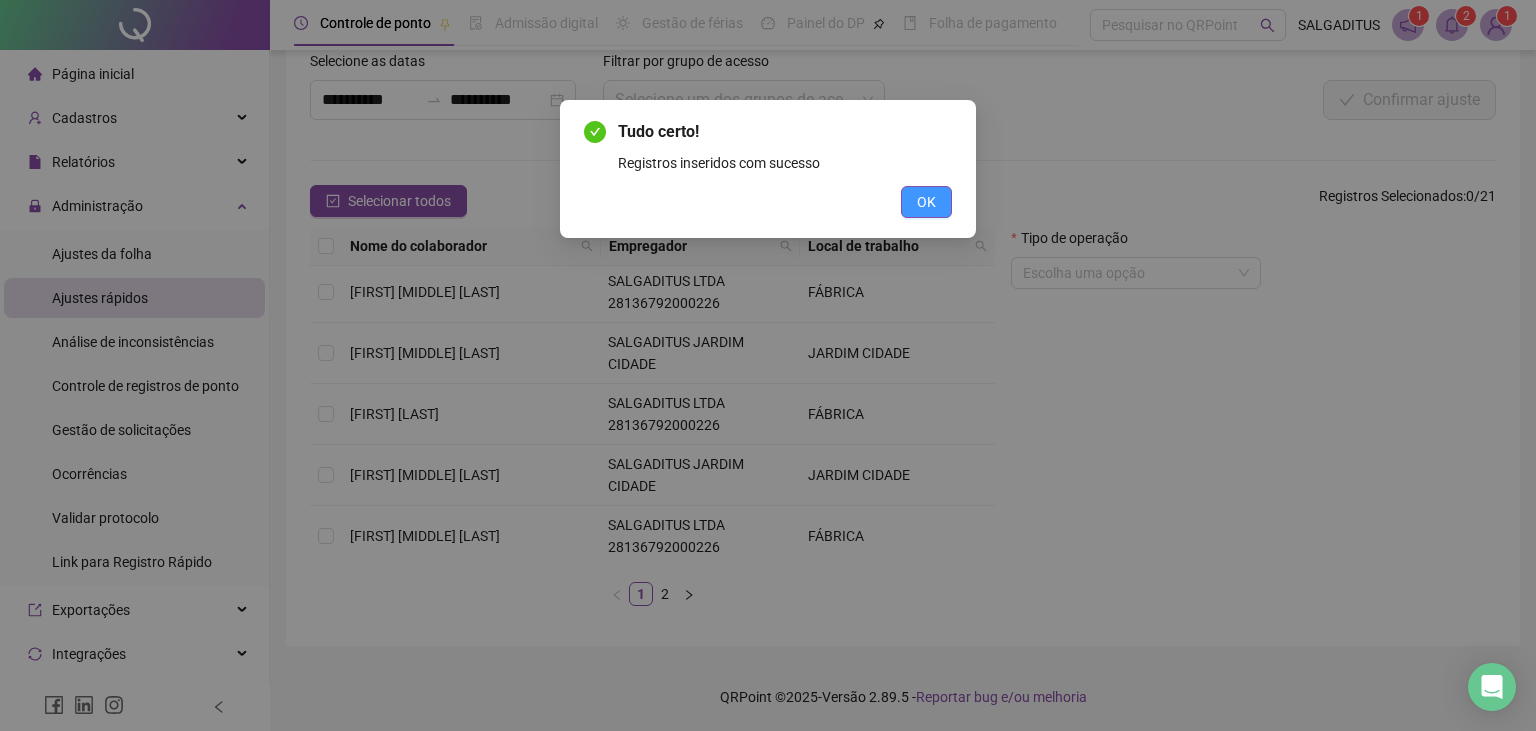 click on "OK" at bounding box center (926, 202) 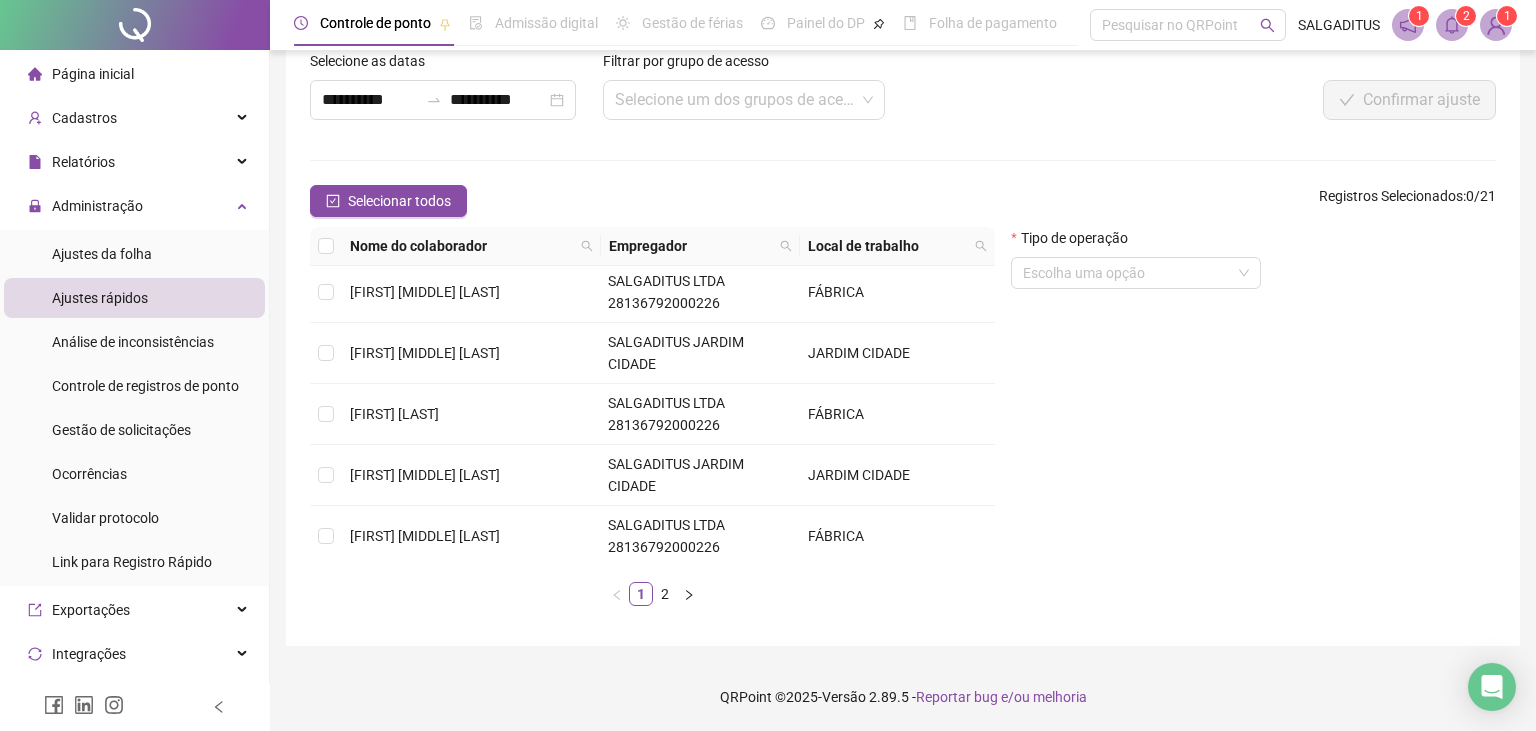 scroll, scrollTop: 0, scrollLeft: 0, axis: both 